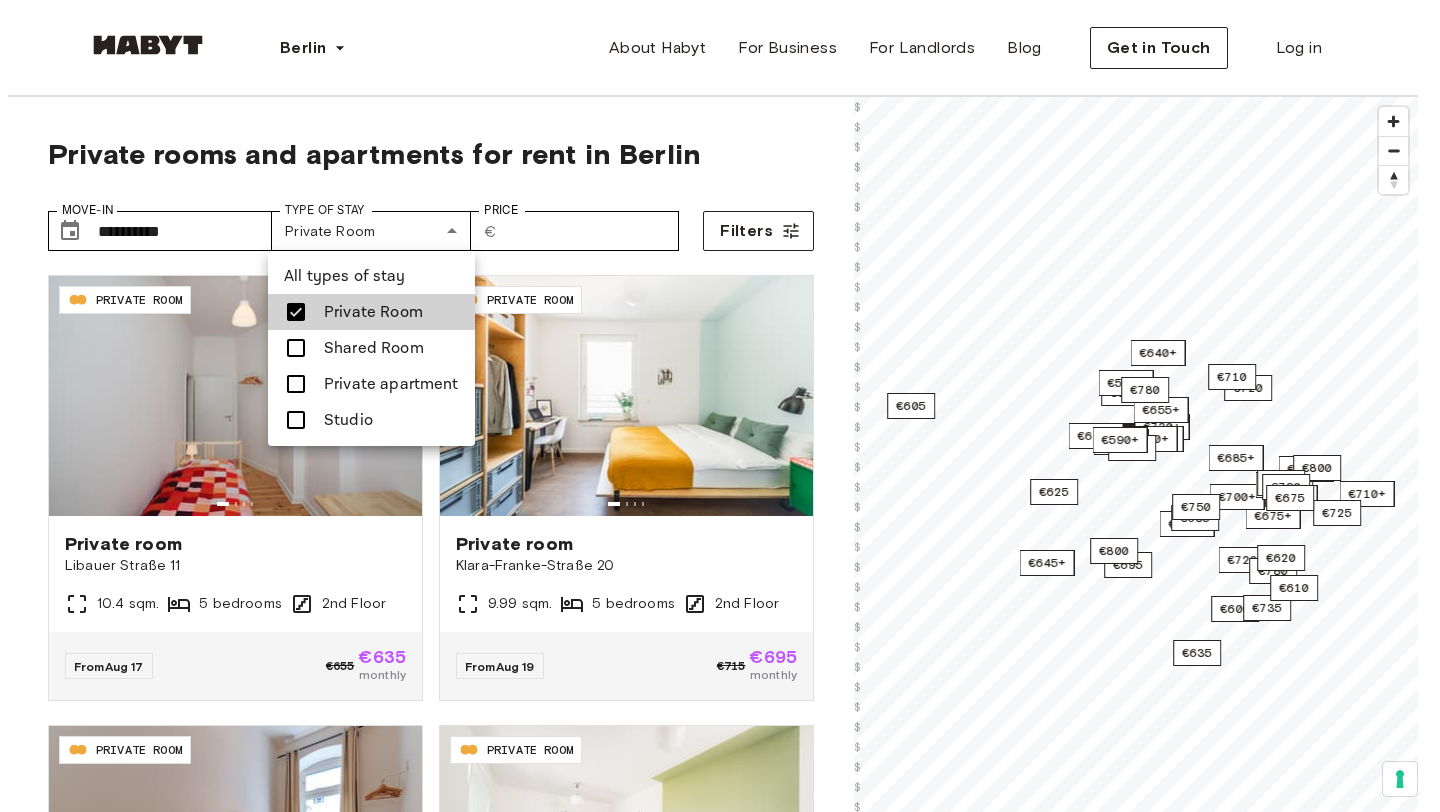 scroll, scrollTop: 0, scrollLeft: 0, axis: both 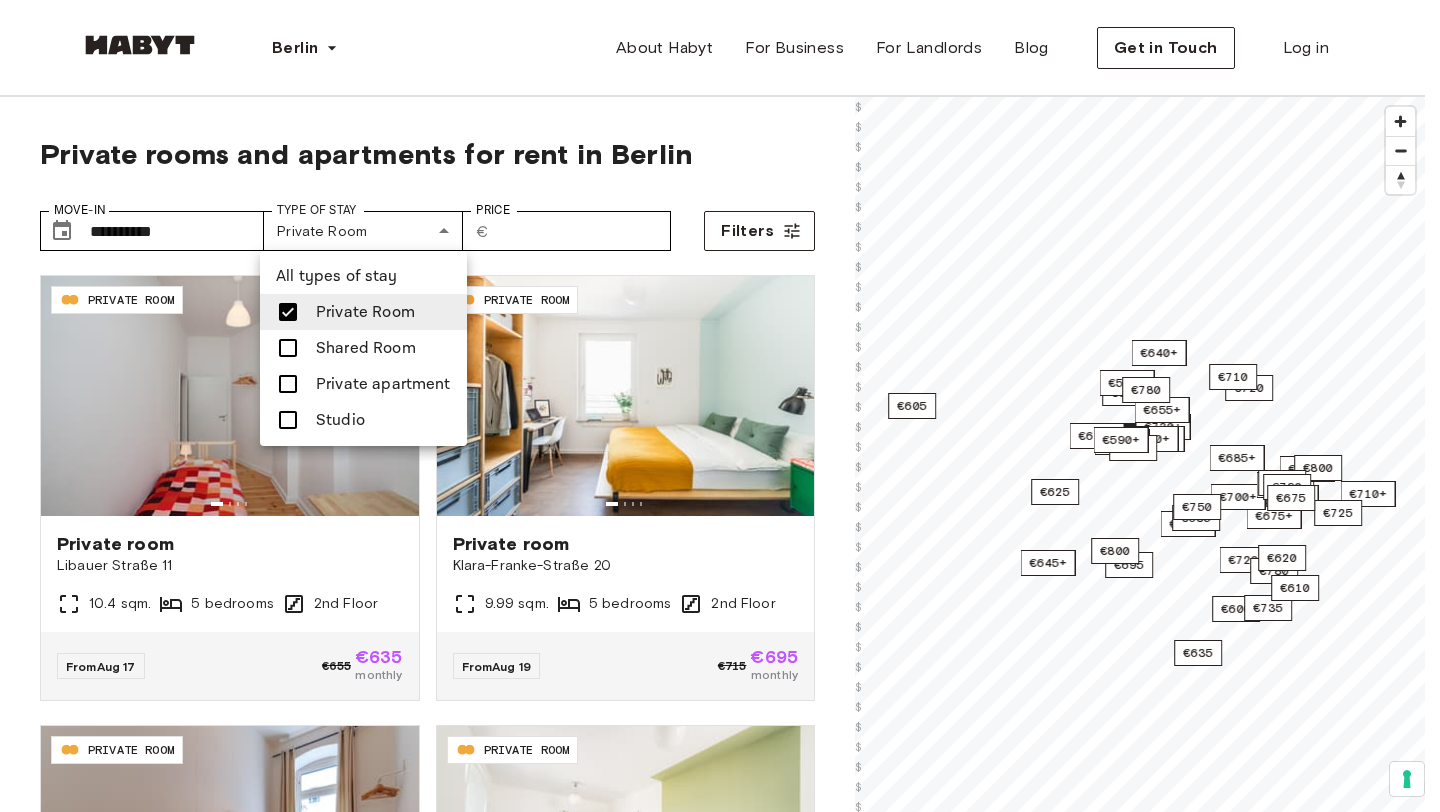 click at bounding box center (288, 312) 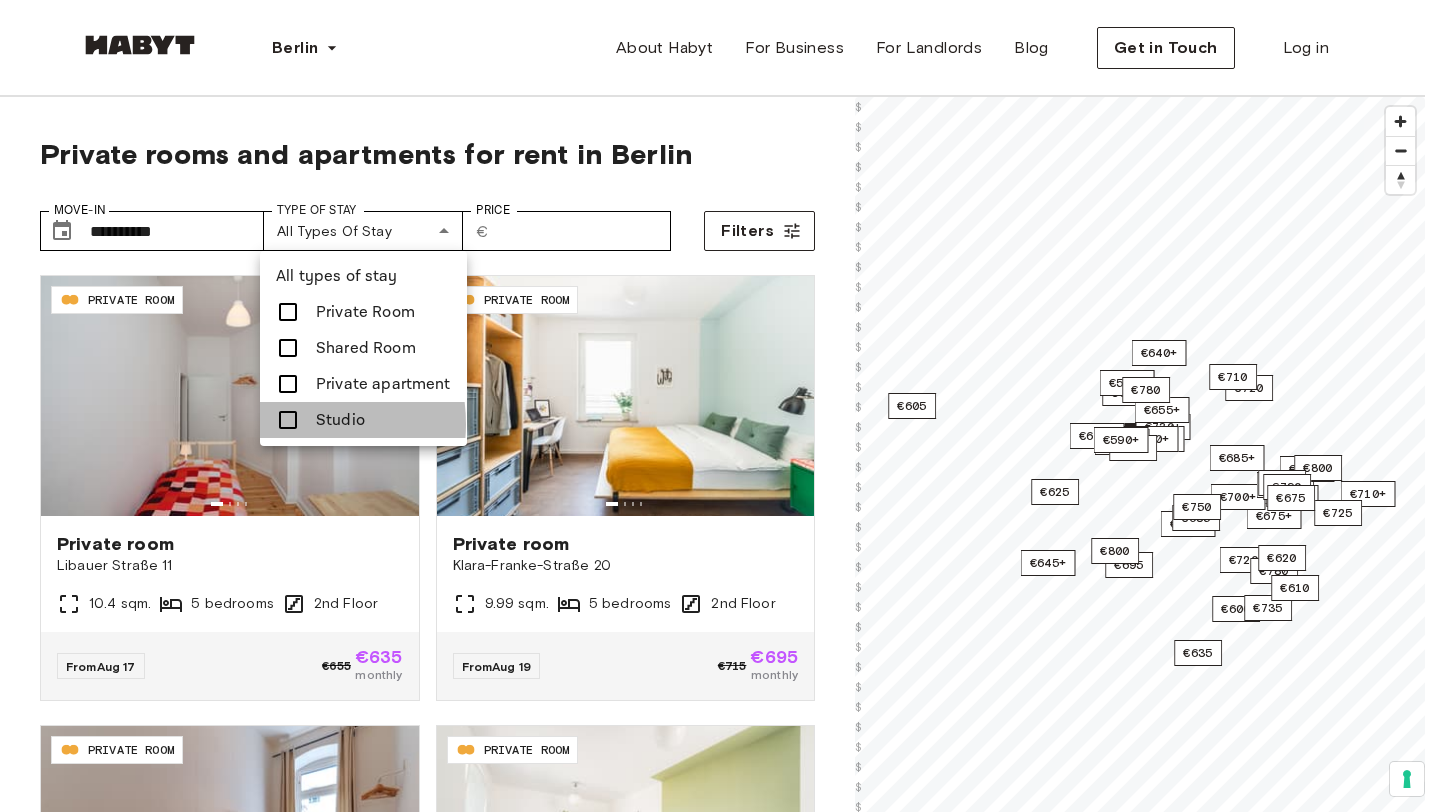 click at bounding box center (288, 420) 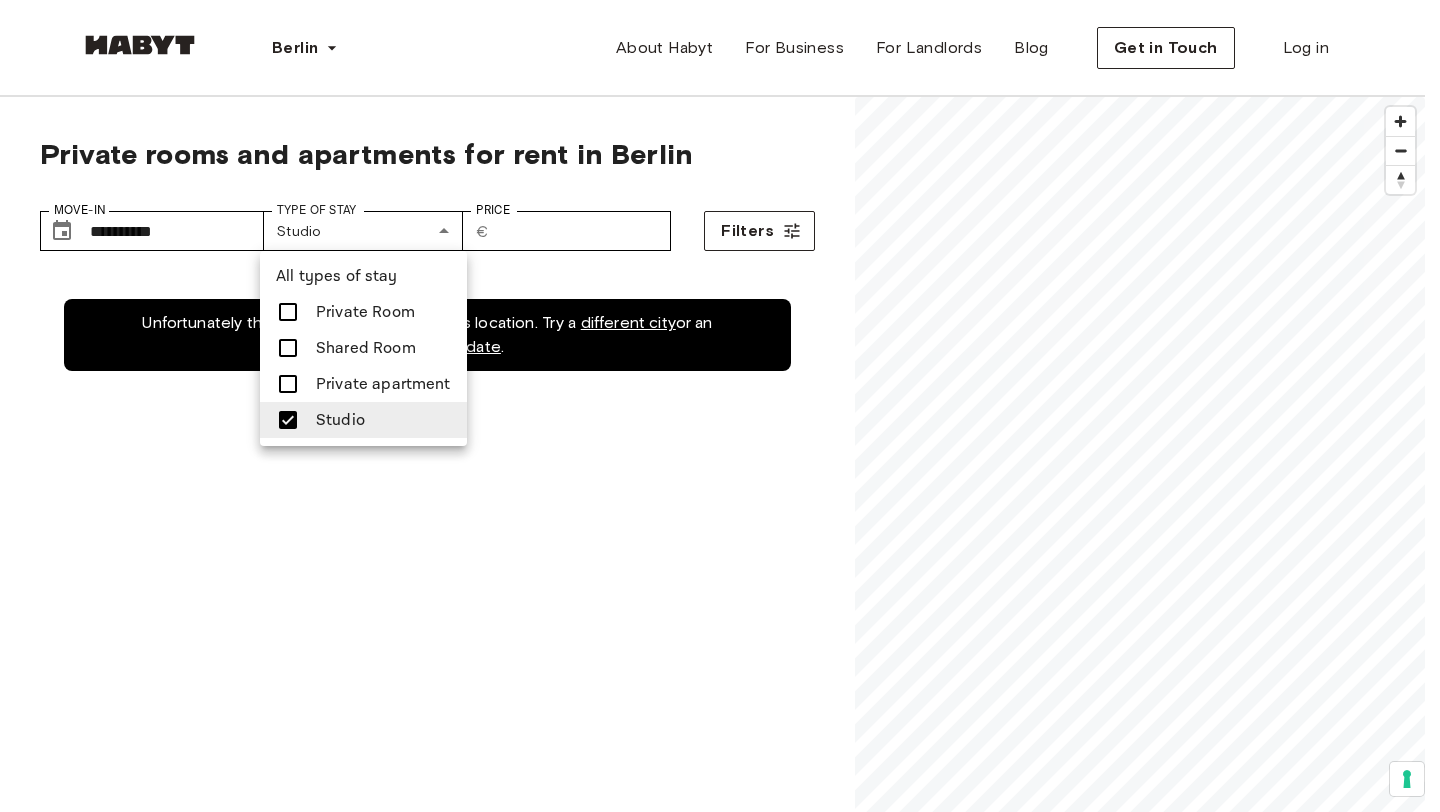 click at bounding box center [720, 406] 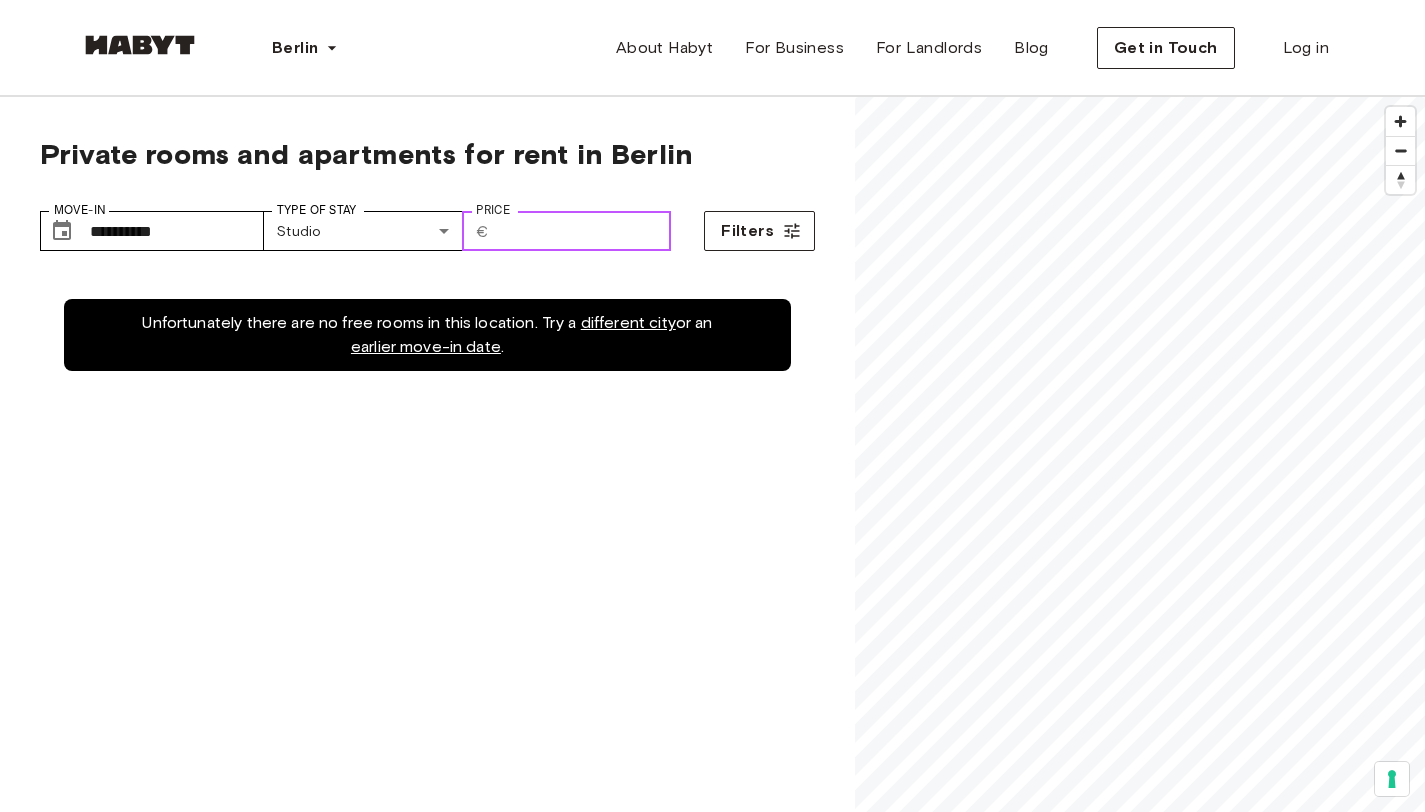 drag, startPoint x: 566, startPoint y: 239, endPoint x: 480, endPoint y: 238, distance: 86.00581 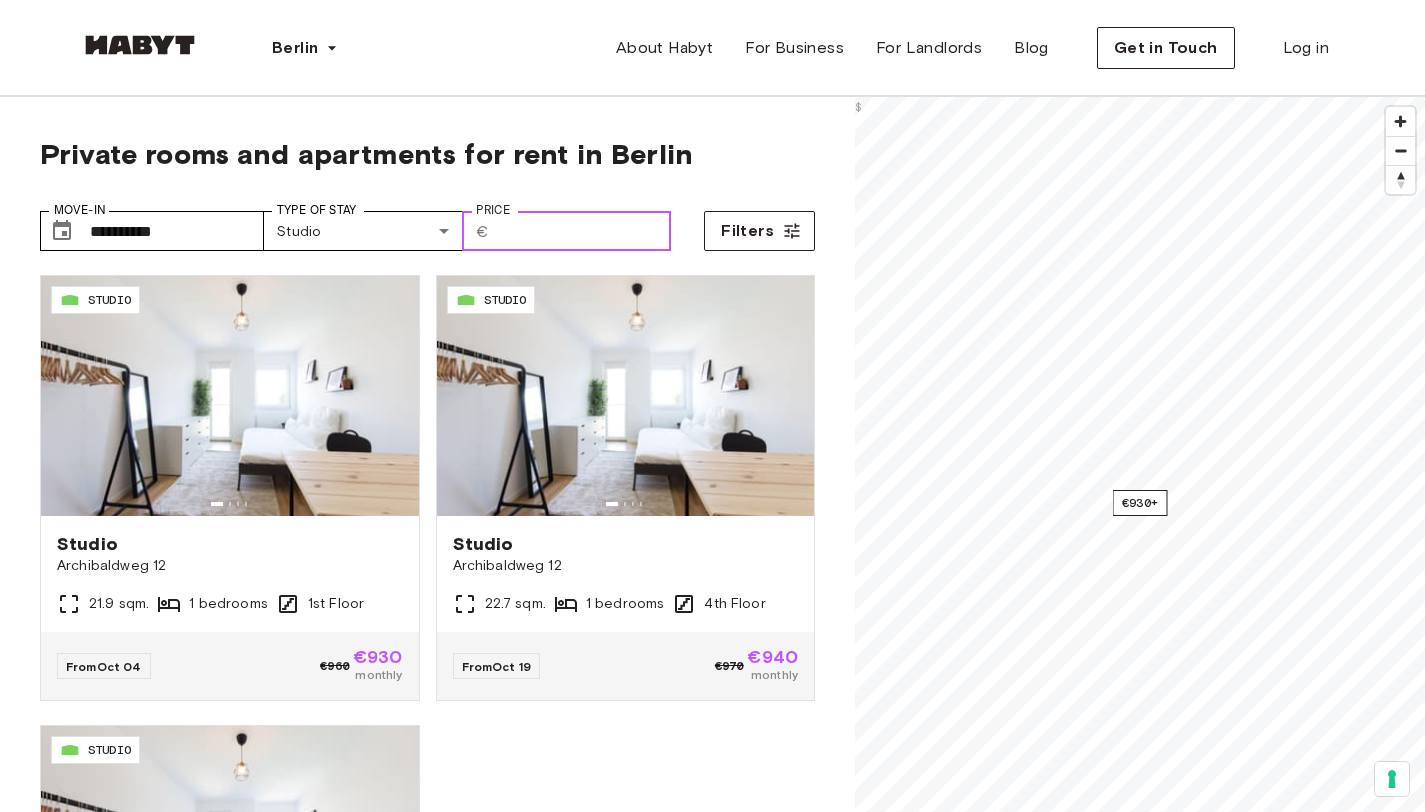 type on "****" 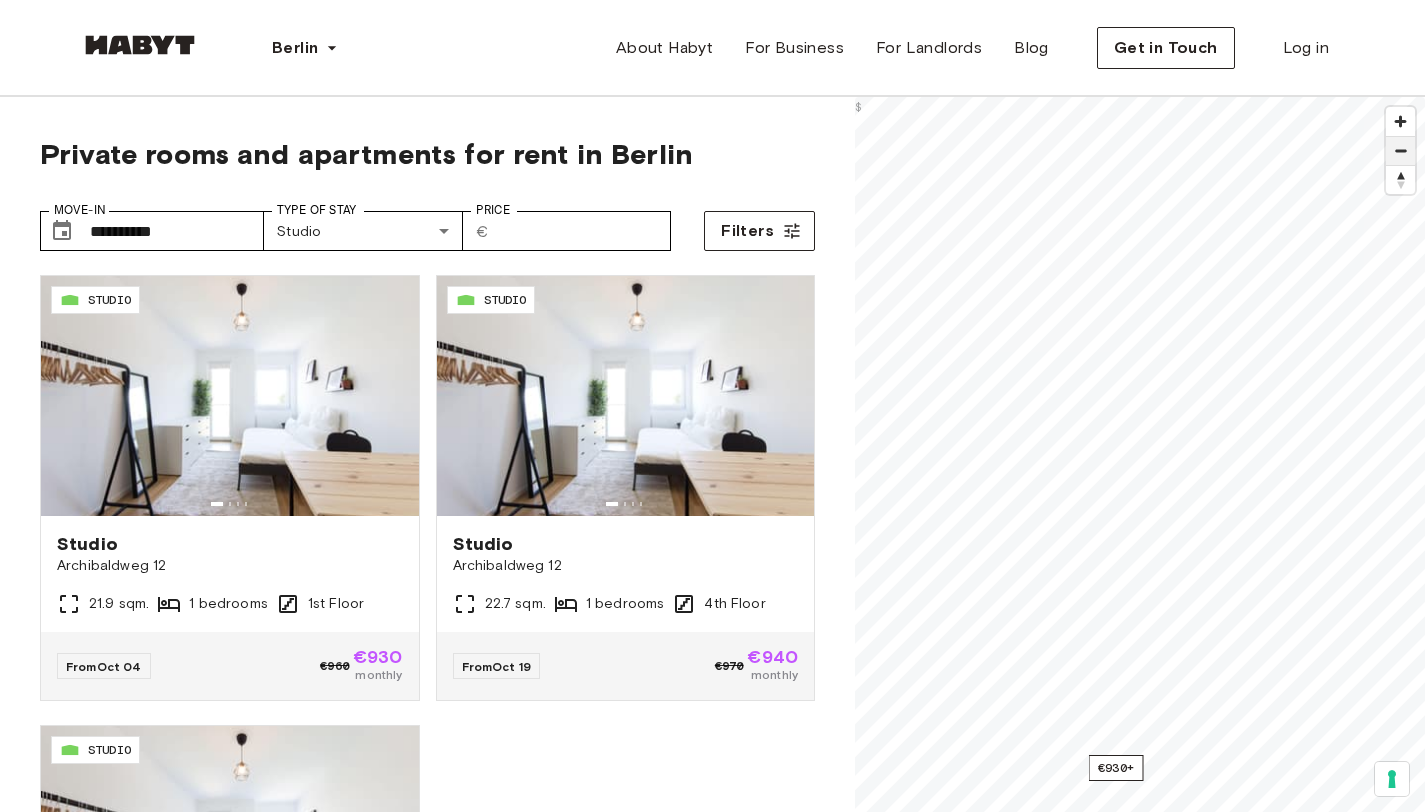 click at bounding box center [1400, 151] 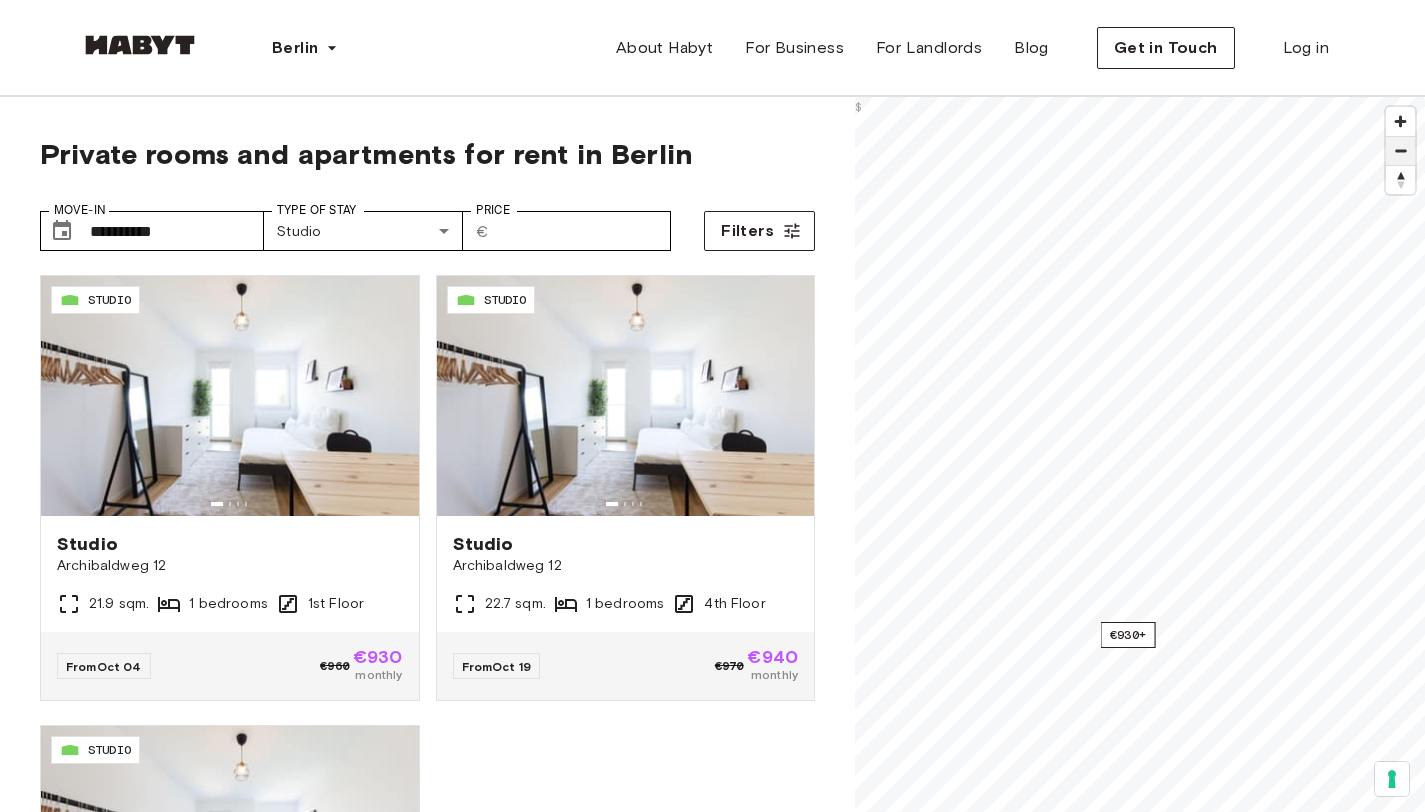 click at bounding box center (1400, 151) 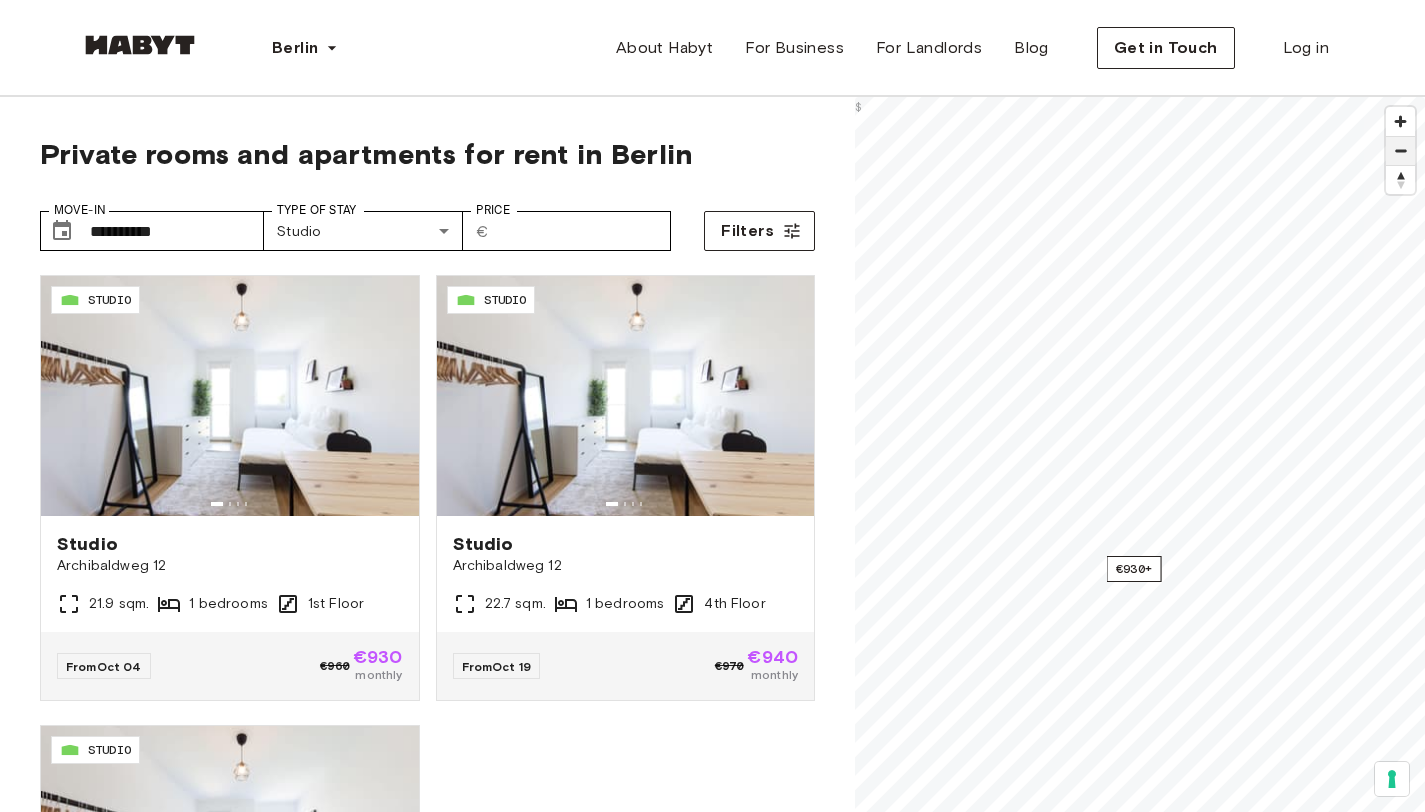 click at bounding box center [1400, 151] 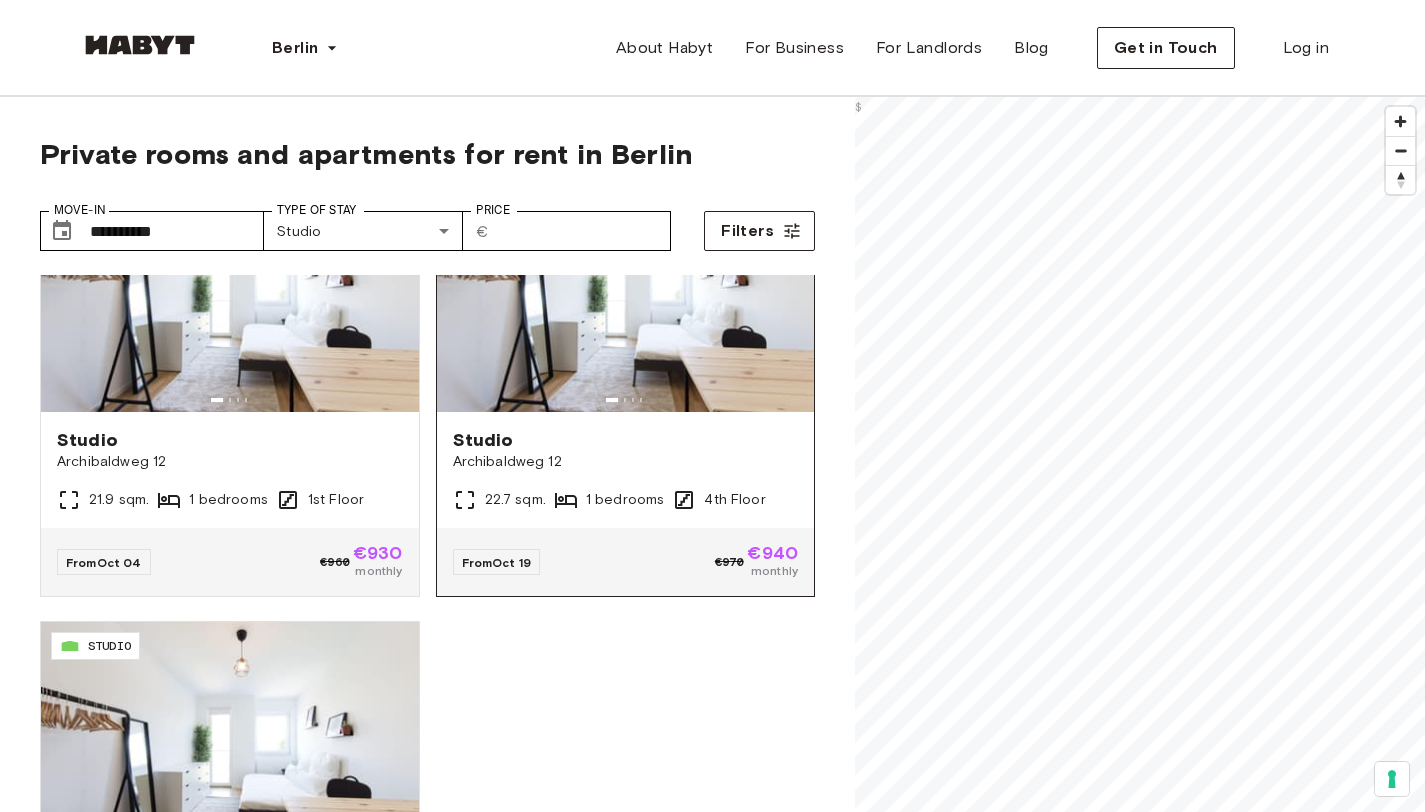 scroll, scrollTop: 119, scrollLeft: 0, axis: vertical 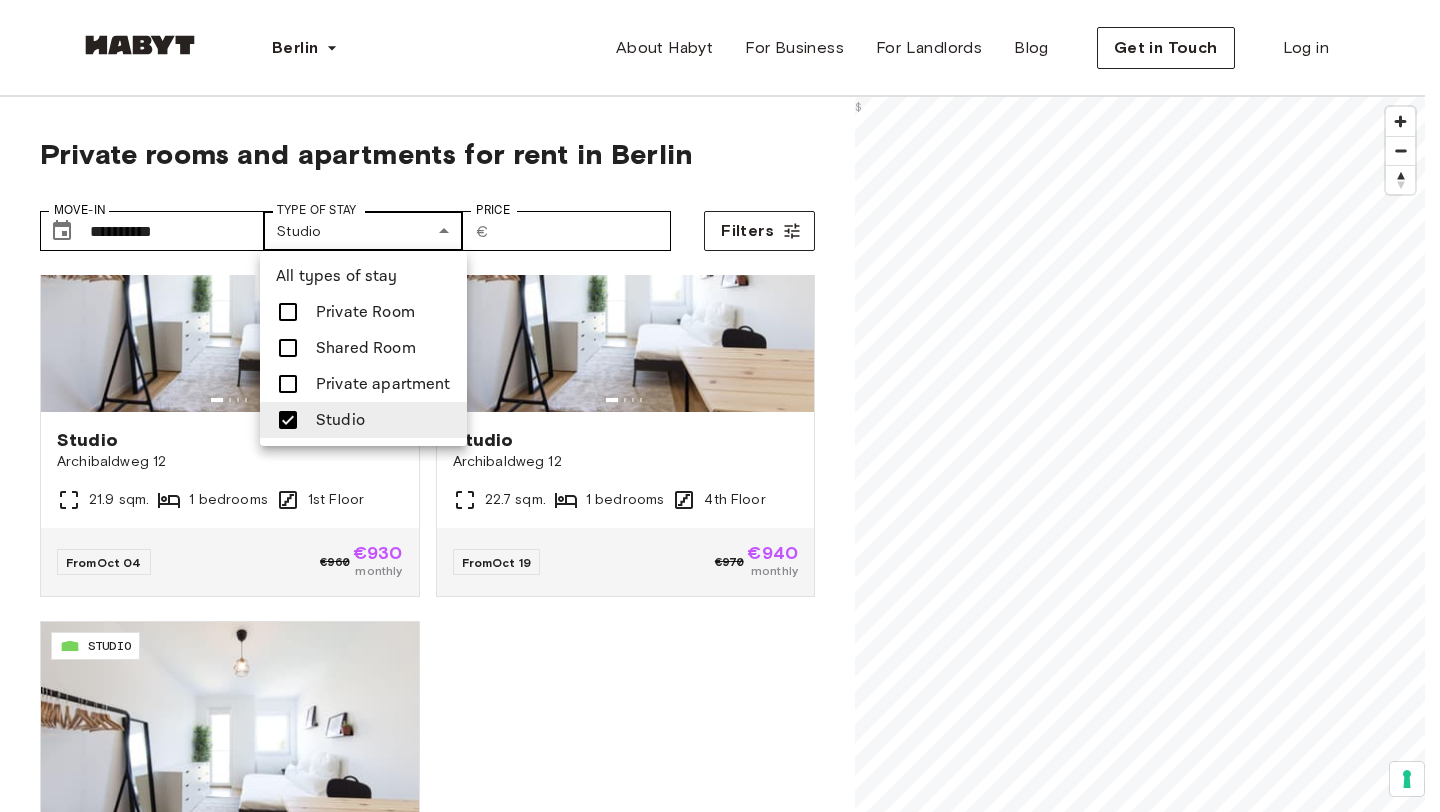 click on "[STREET_NAME] [NUMBER]" at bounding box center (720, 2463) 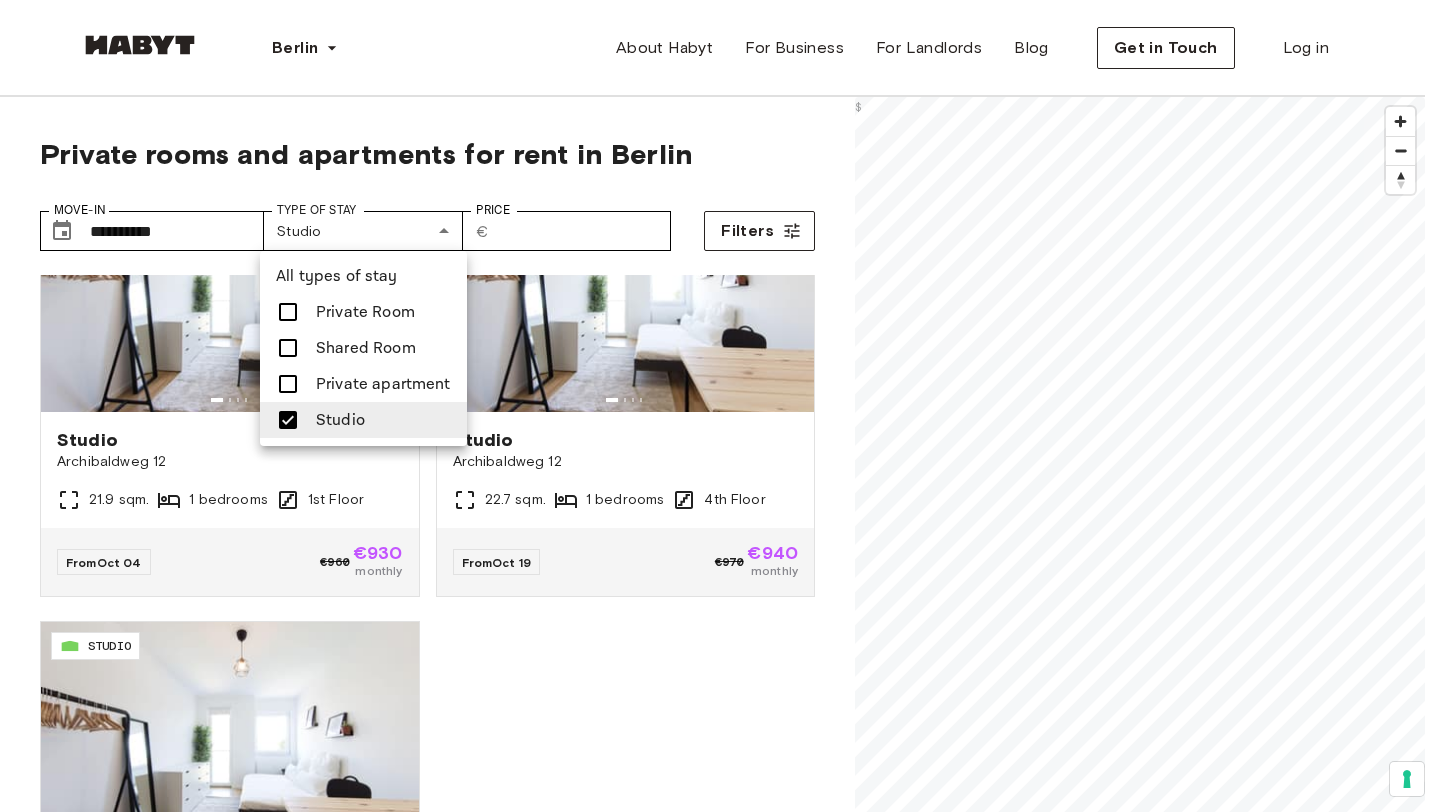 click at bounding box center [294, 312] 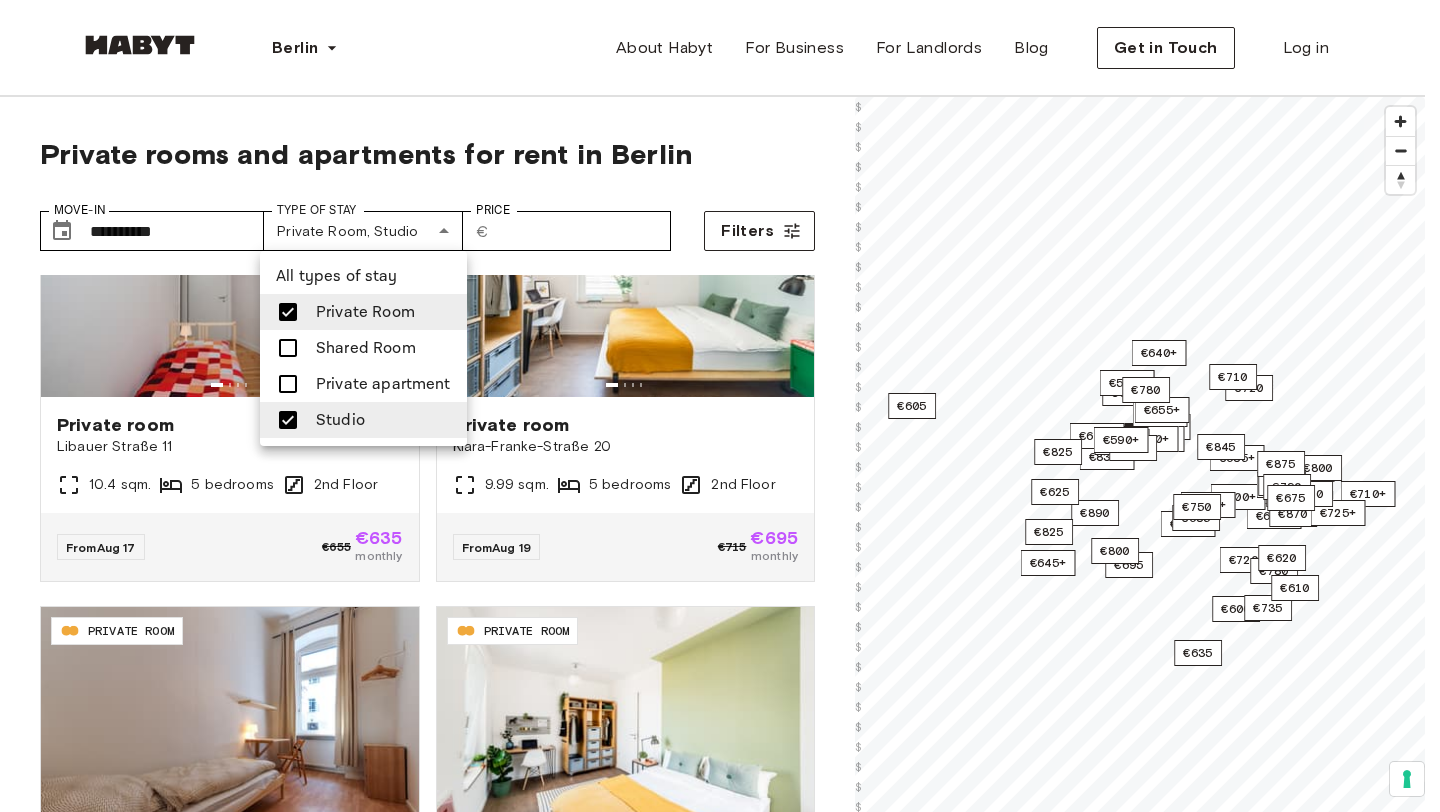 click at bounding box center [720, 406] 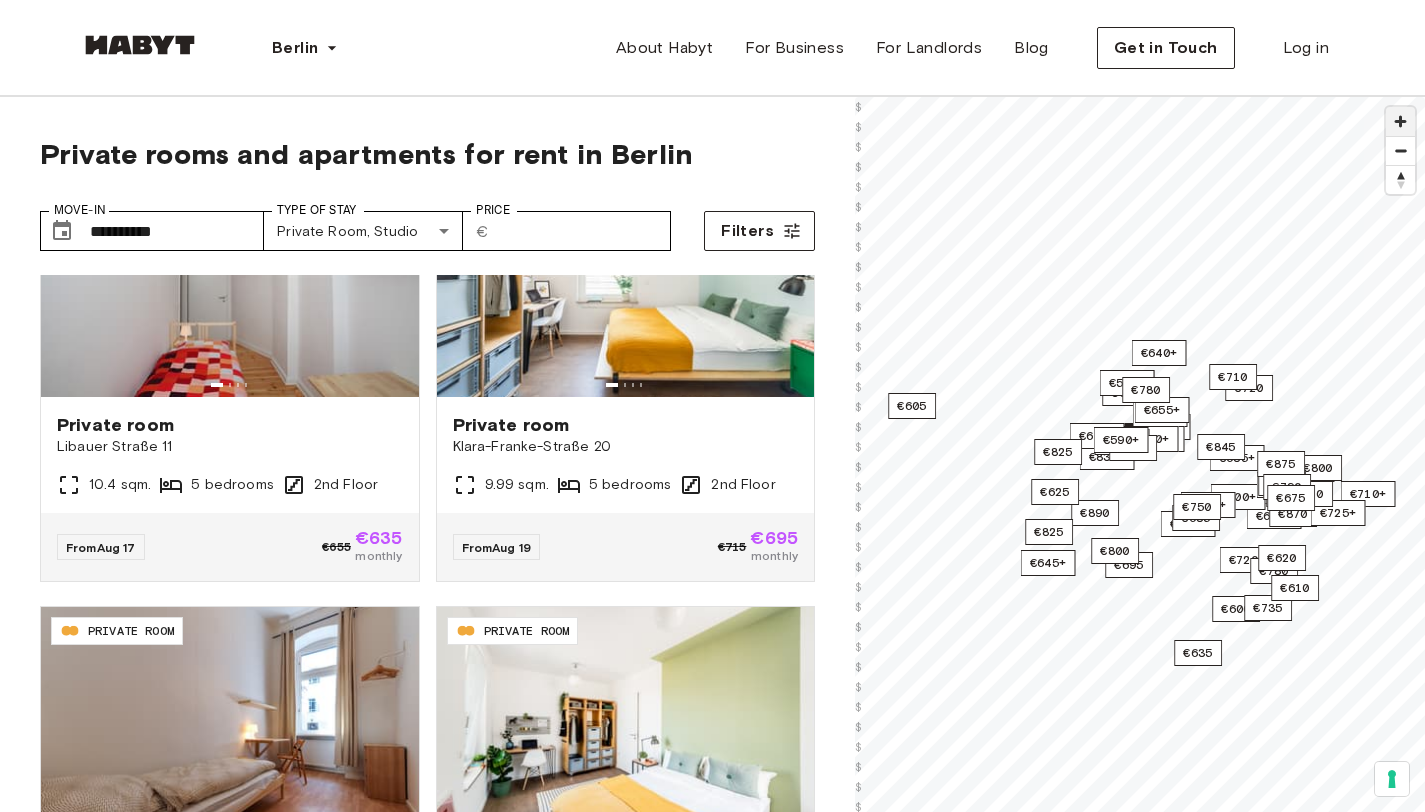 click at bounding box center (1400, 121) 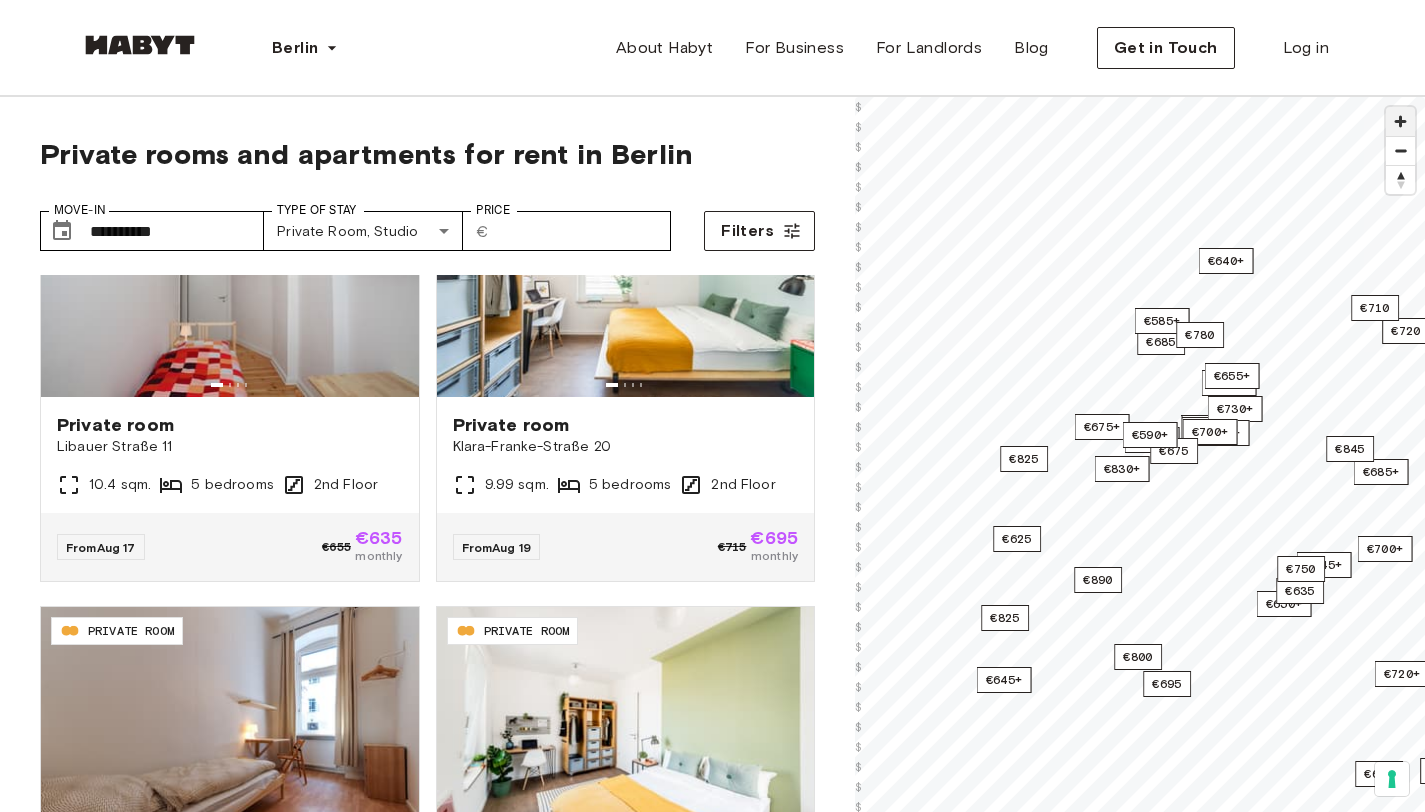 click at bounding box center (1400, 121) 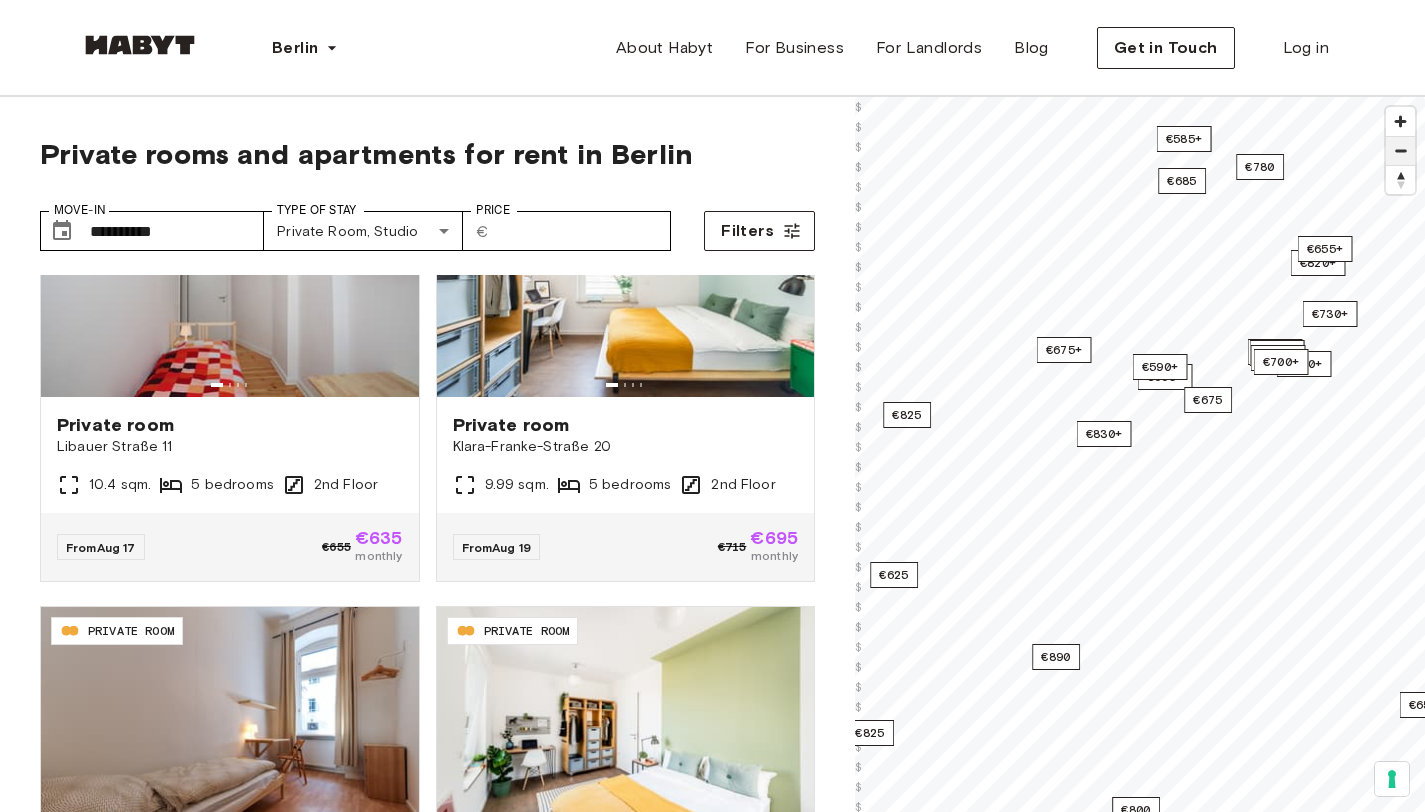 click at bounding box center (1400, 151) 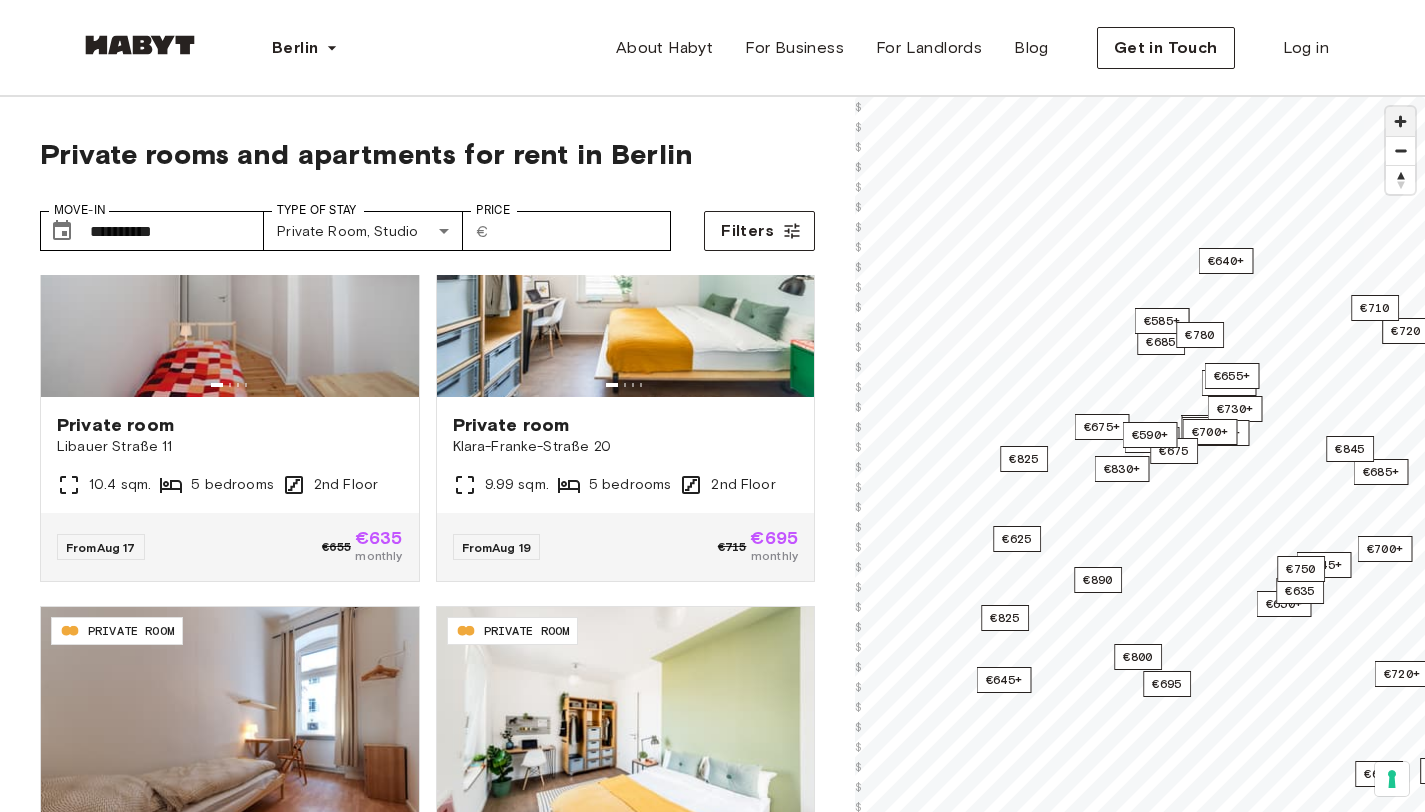 click at bounding box center (1400, 121) 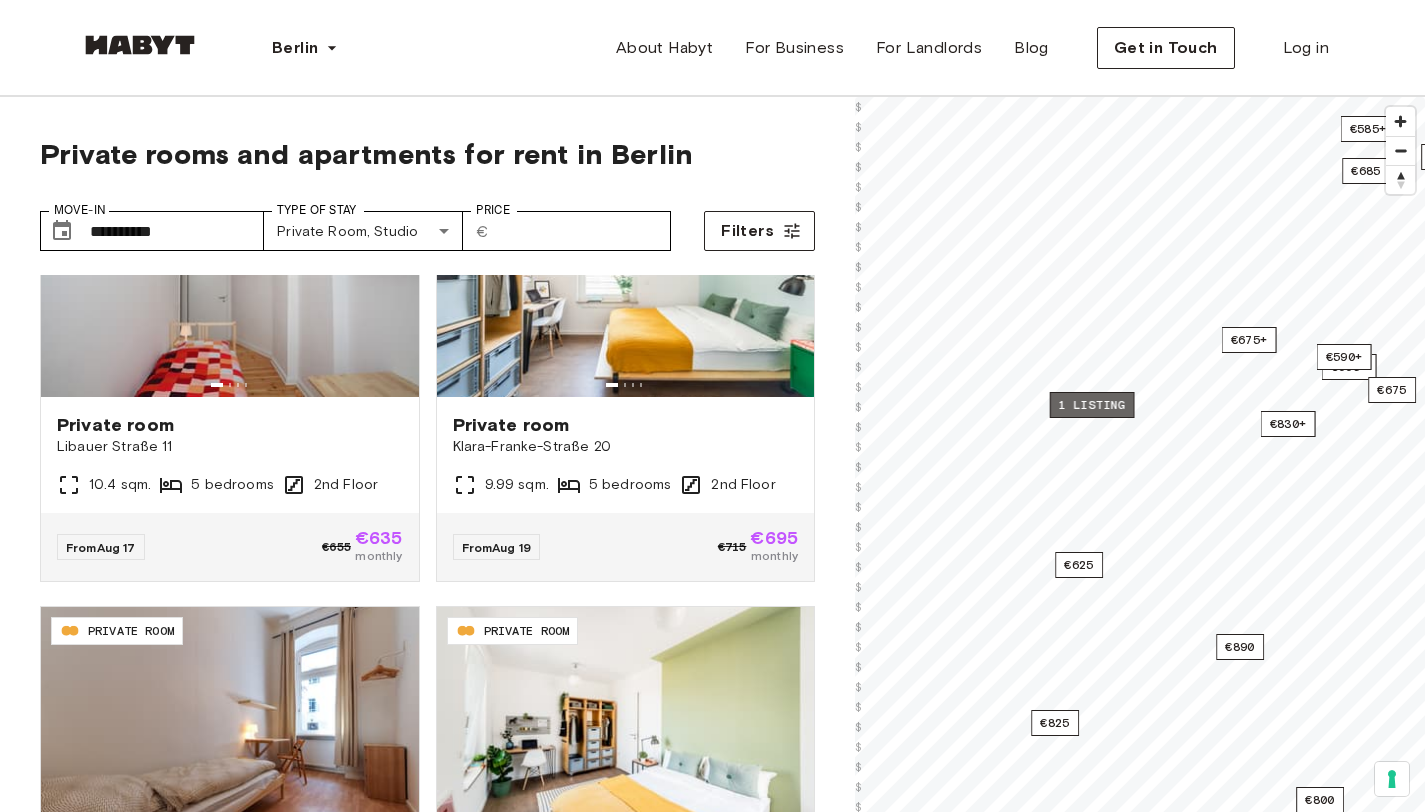 click on "1 listing" at bounding box center [1092, 405] 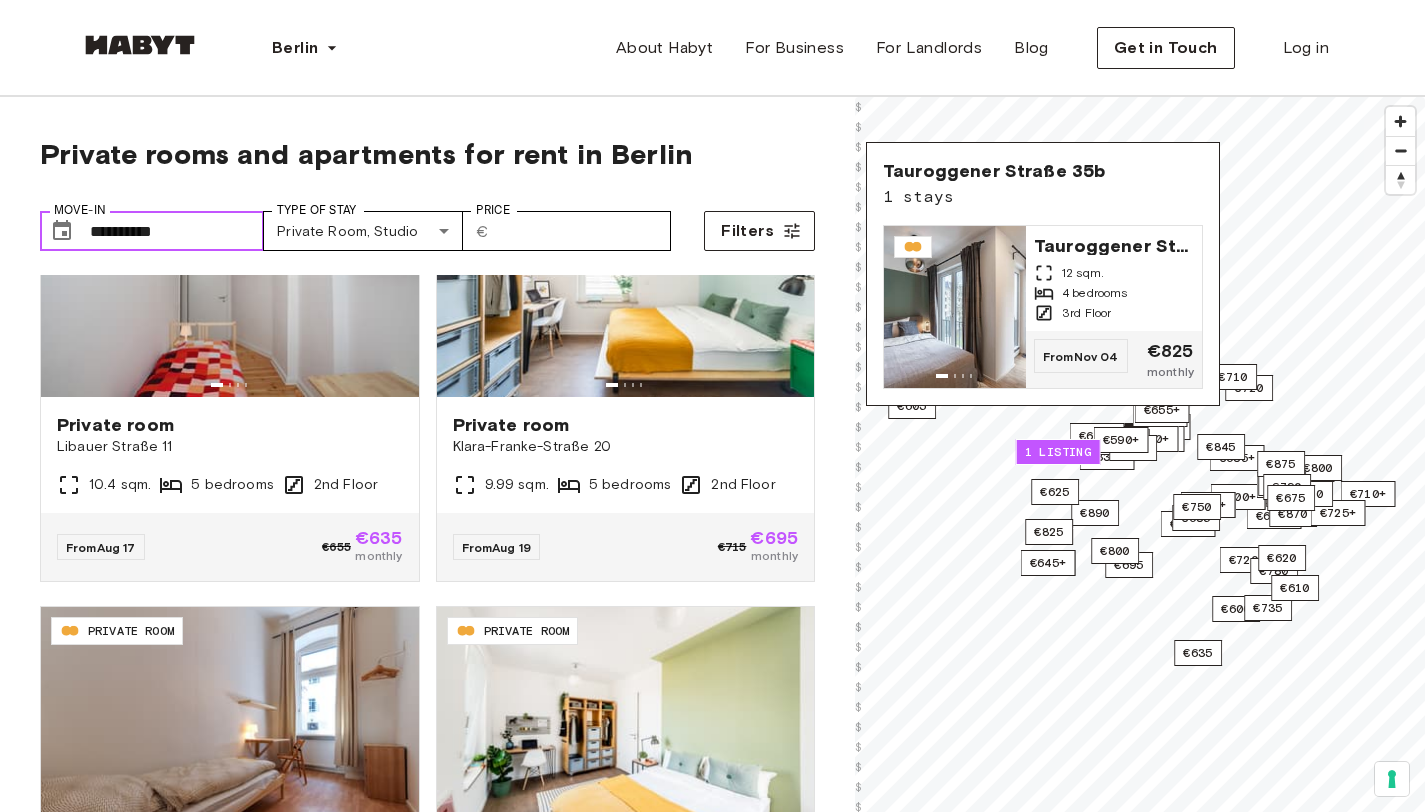 click on "**********" at bounding box center (177, 231) 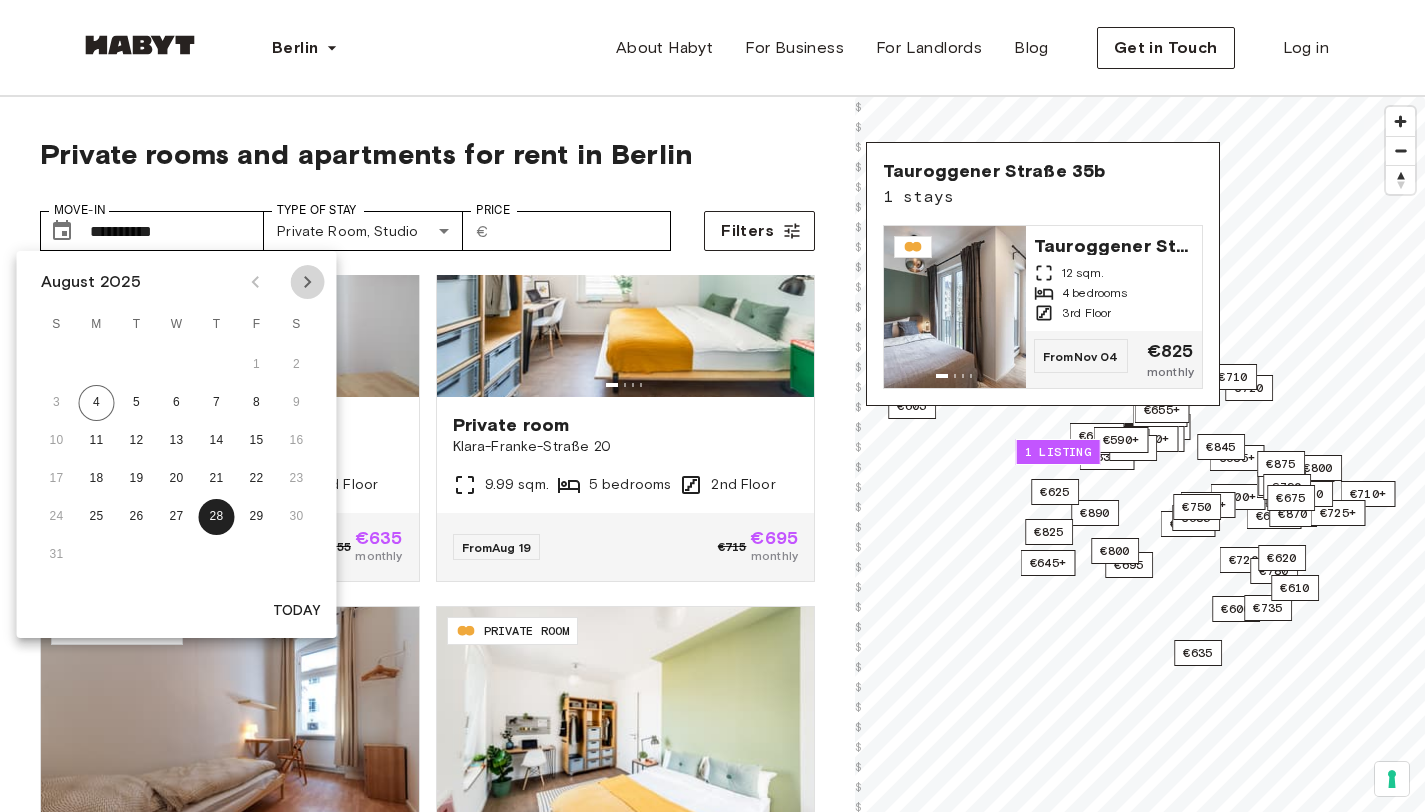 click 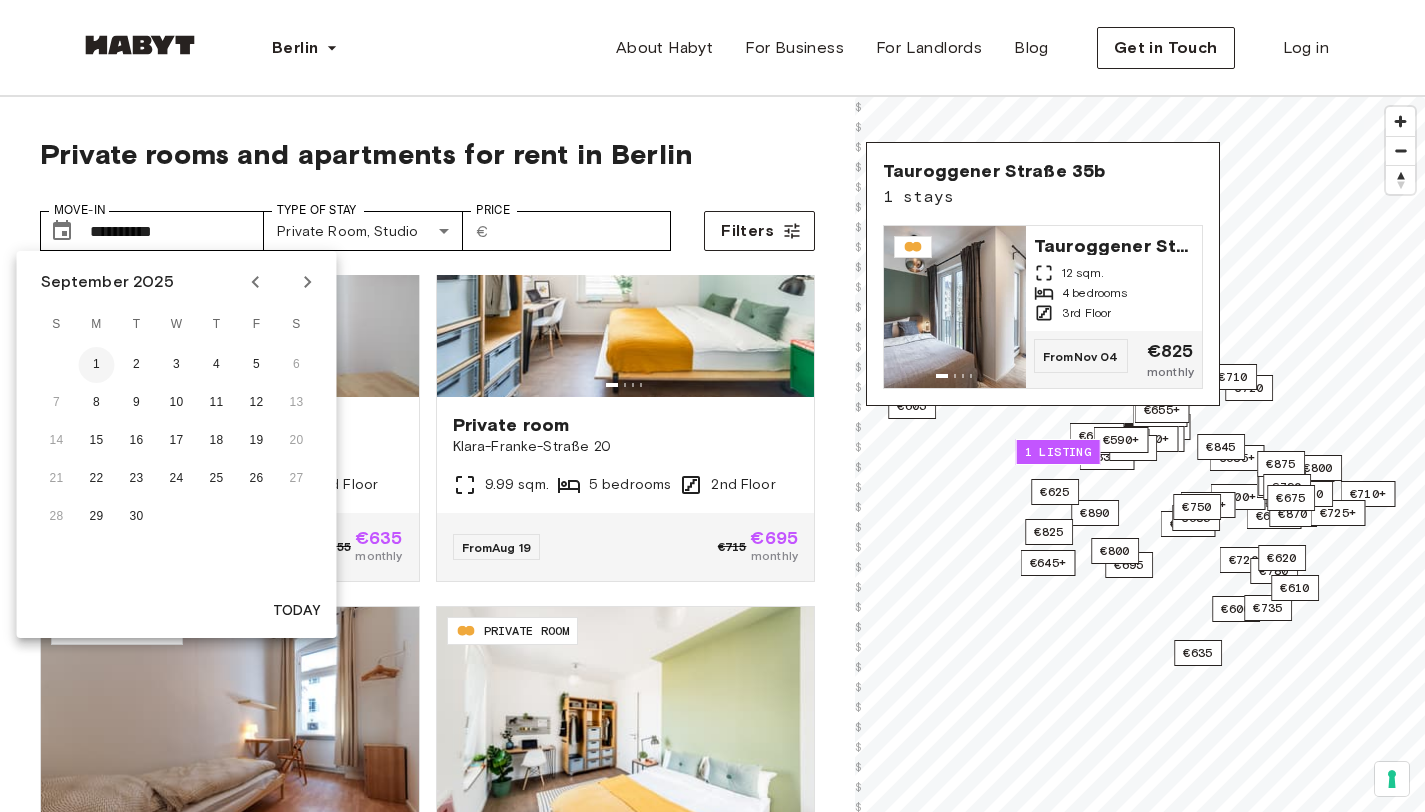 click on "1" at bounding box center [97, 365] 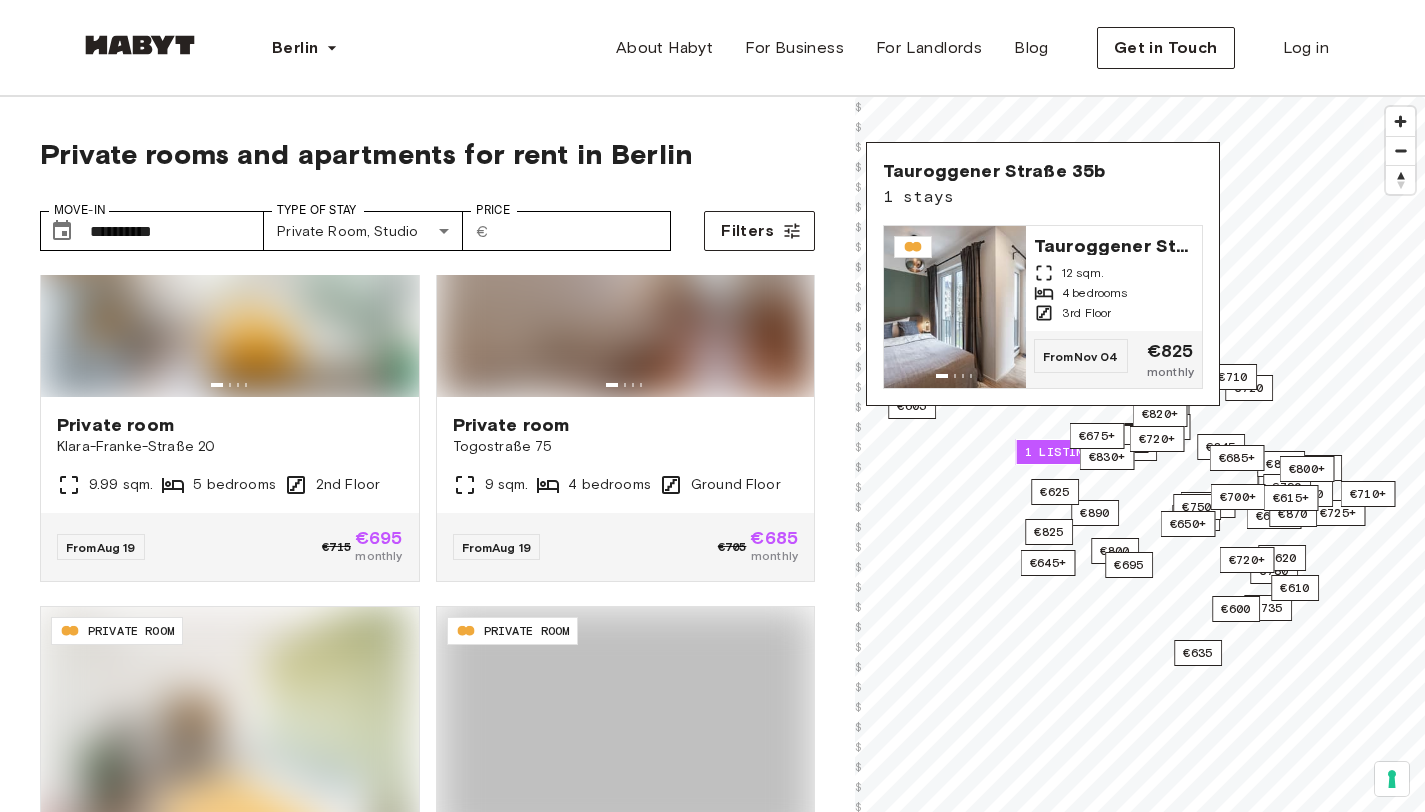 type on "**********" 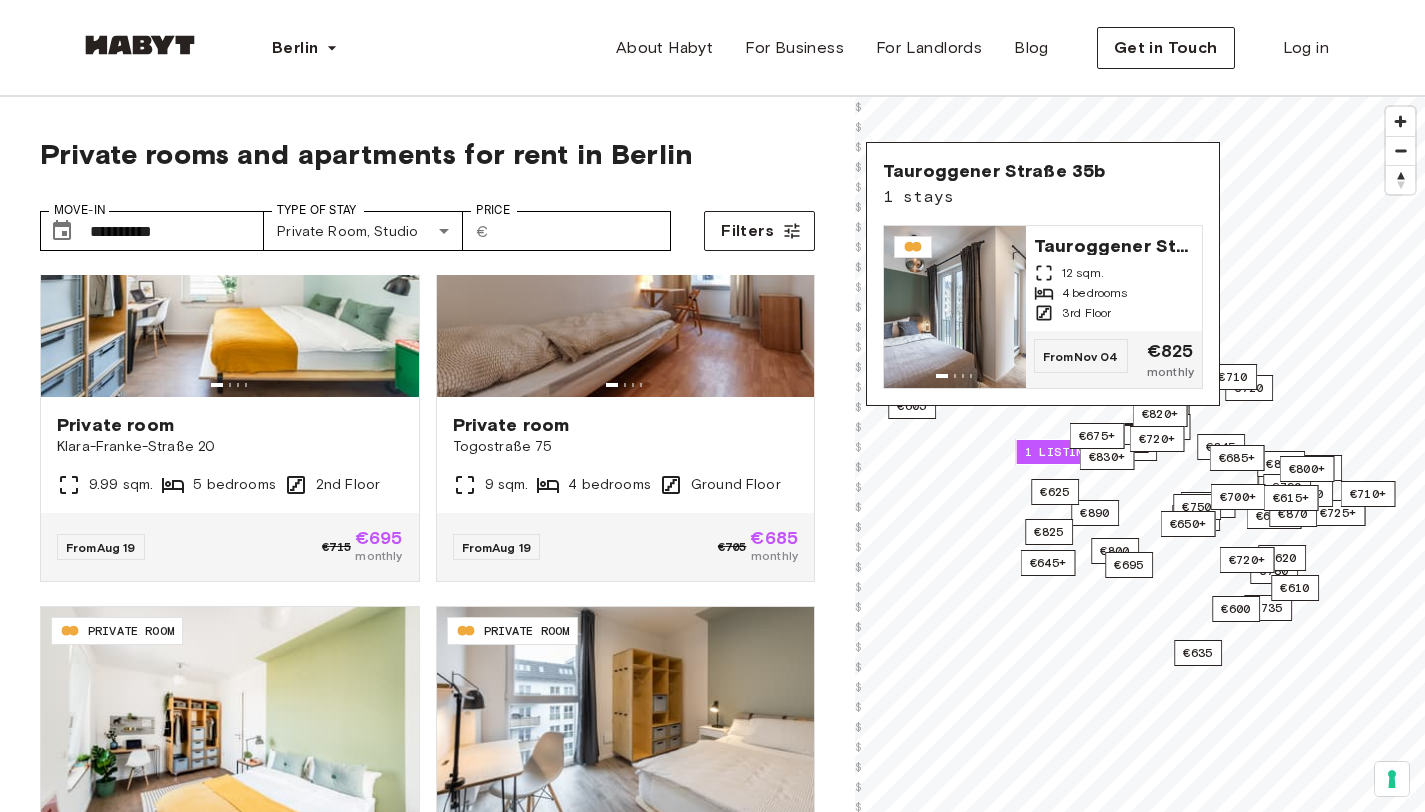 click on "Private rooms and apartments for rent in Berlin" at bounding box center [427, 154] 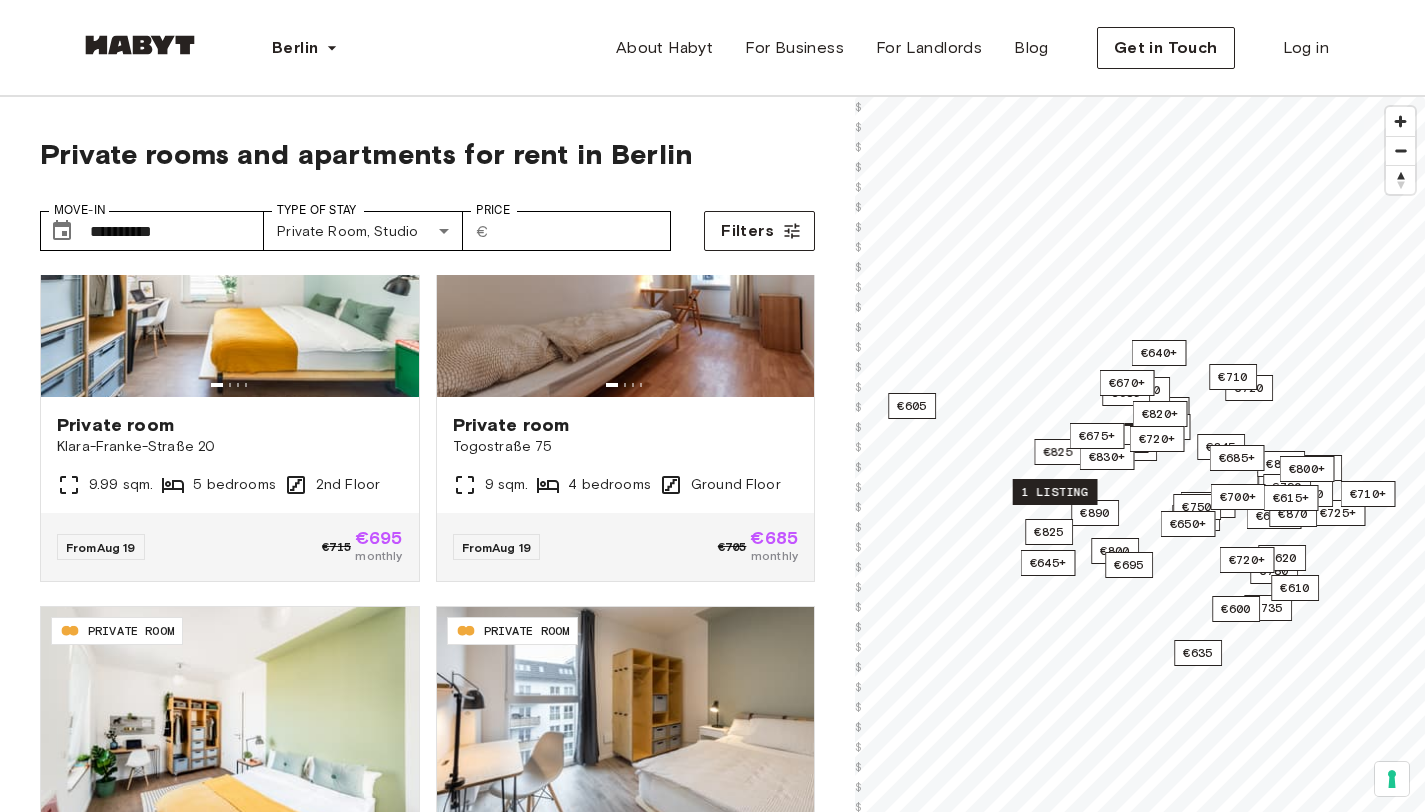 click on "1 listing" at bounding box center [1055, 492] 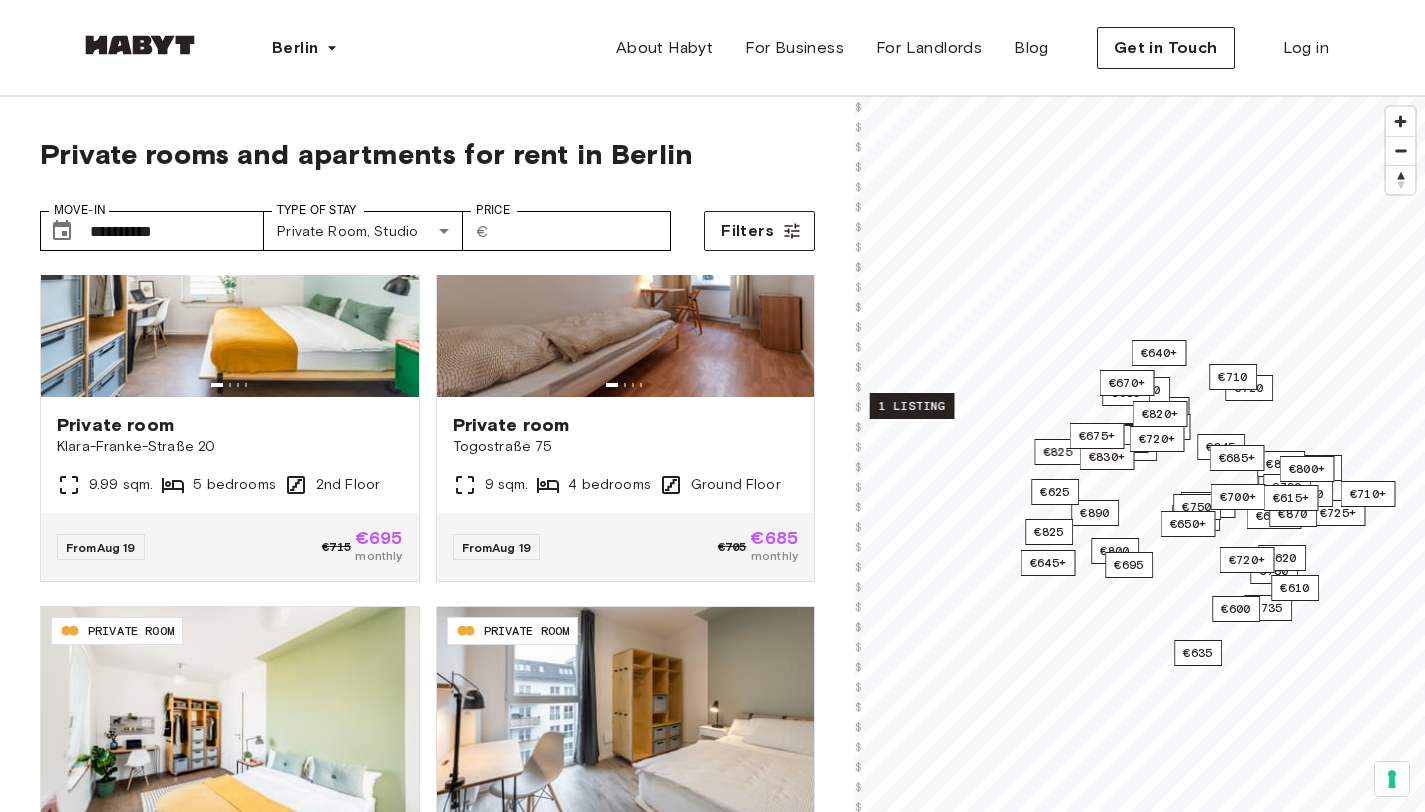 click on "1 listing" at bounding box center [912, 406] 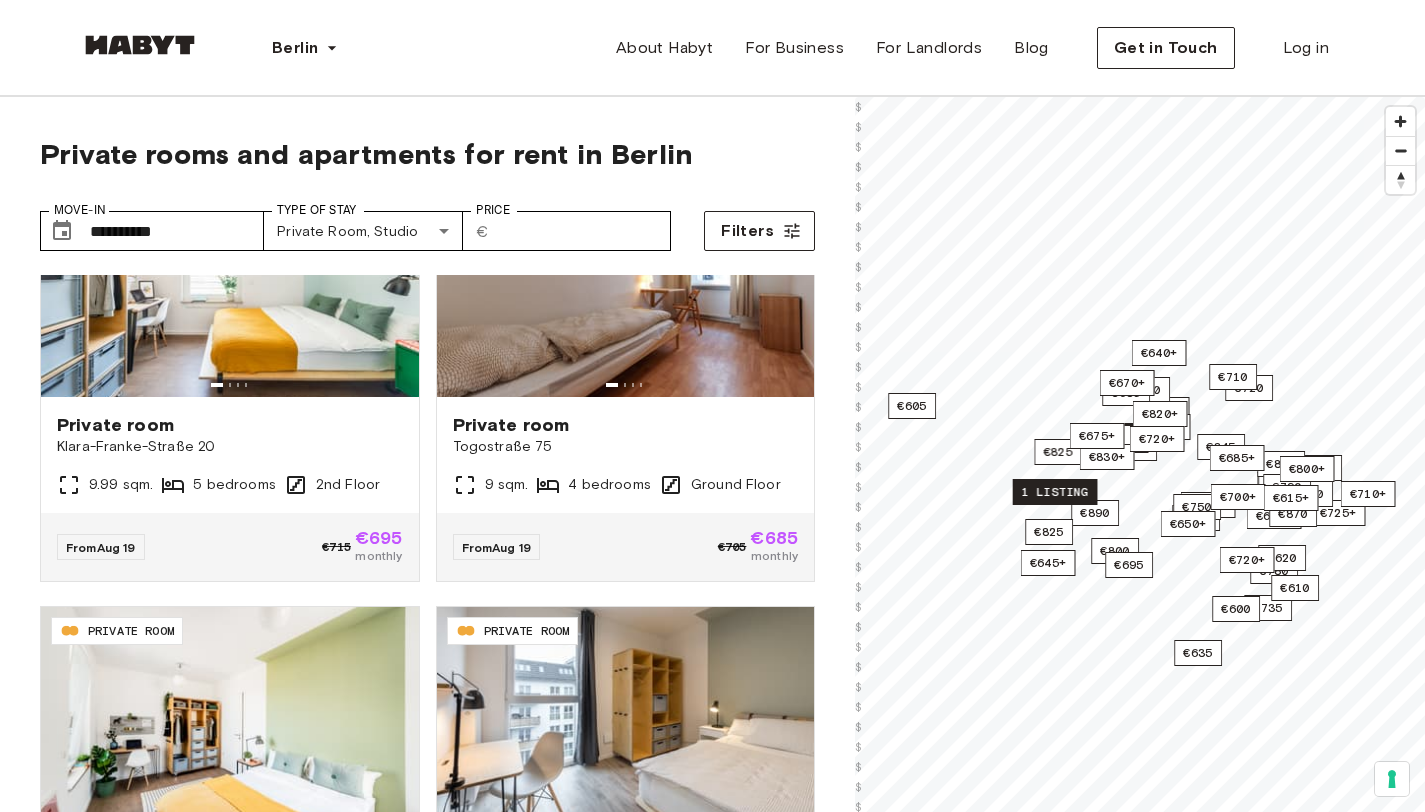 click on "1 listing" at bounding box center [1055, 492] 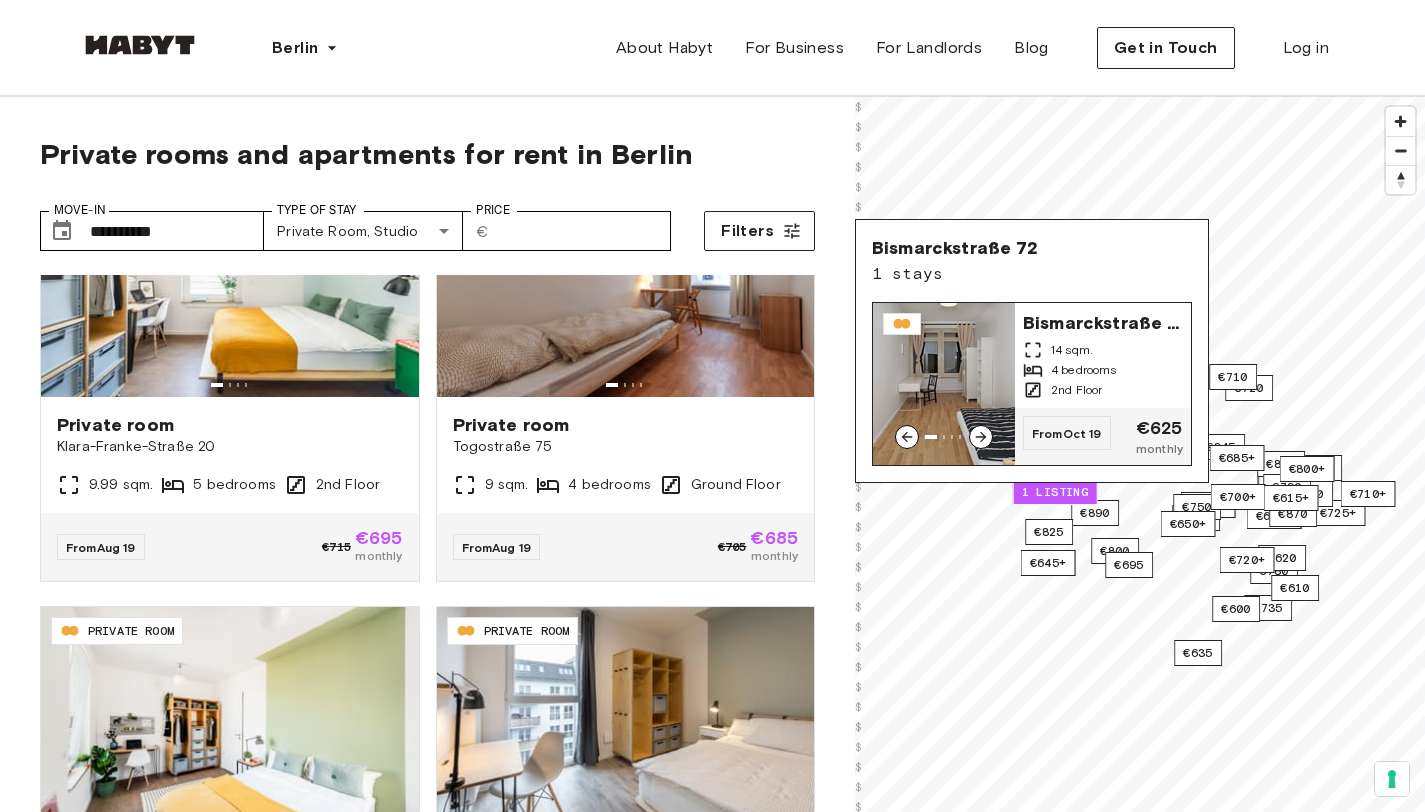 click on "2nd Floor" at bounding box center [1076, 390] 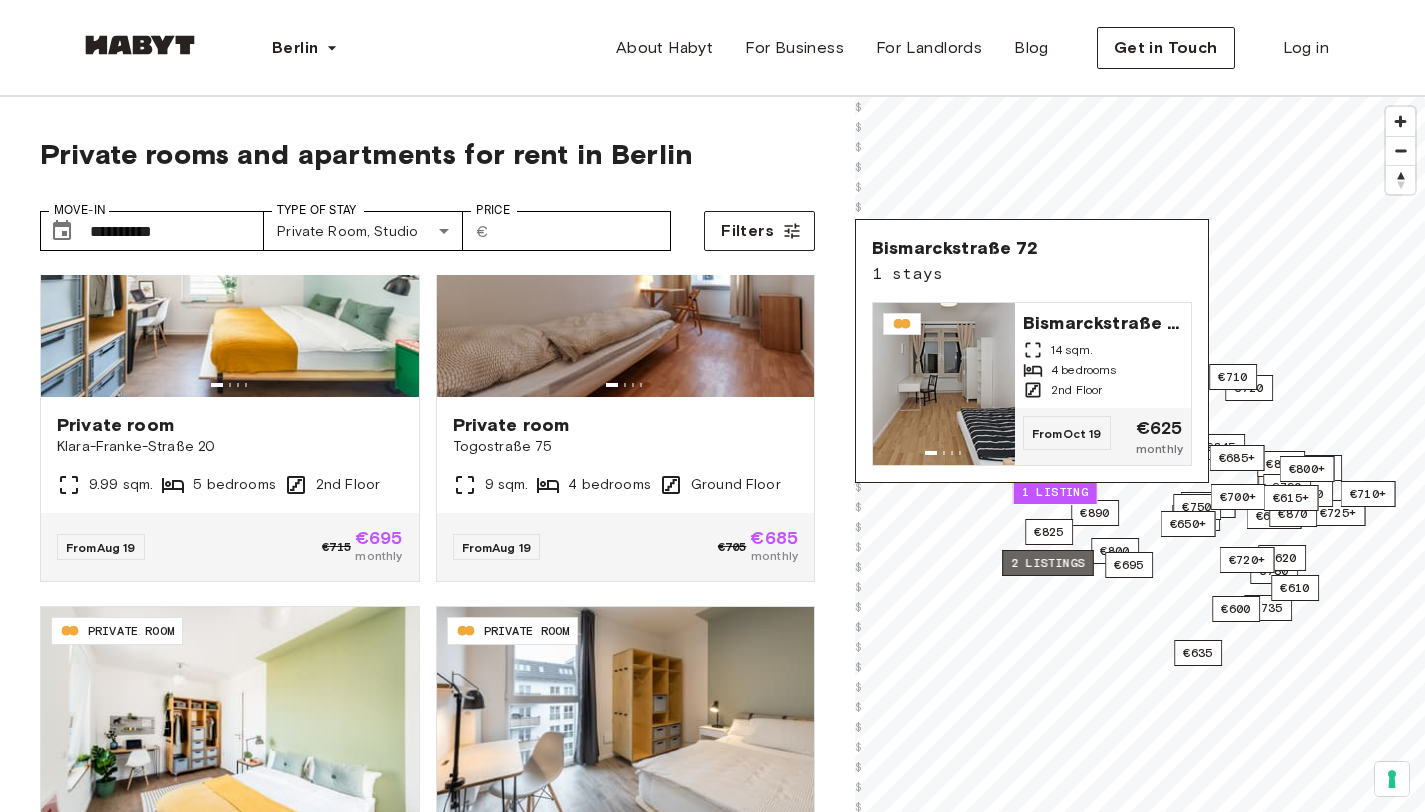 click on "2 listings" at bounding box center [1048, 563] 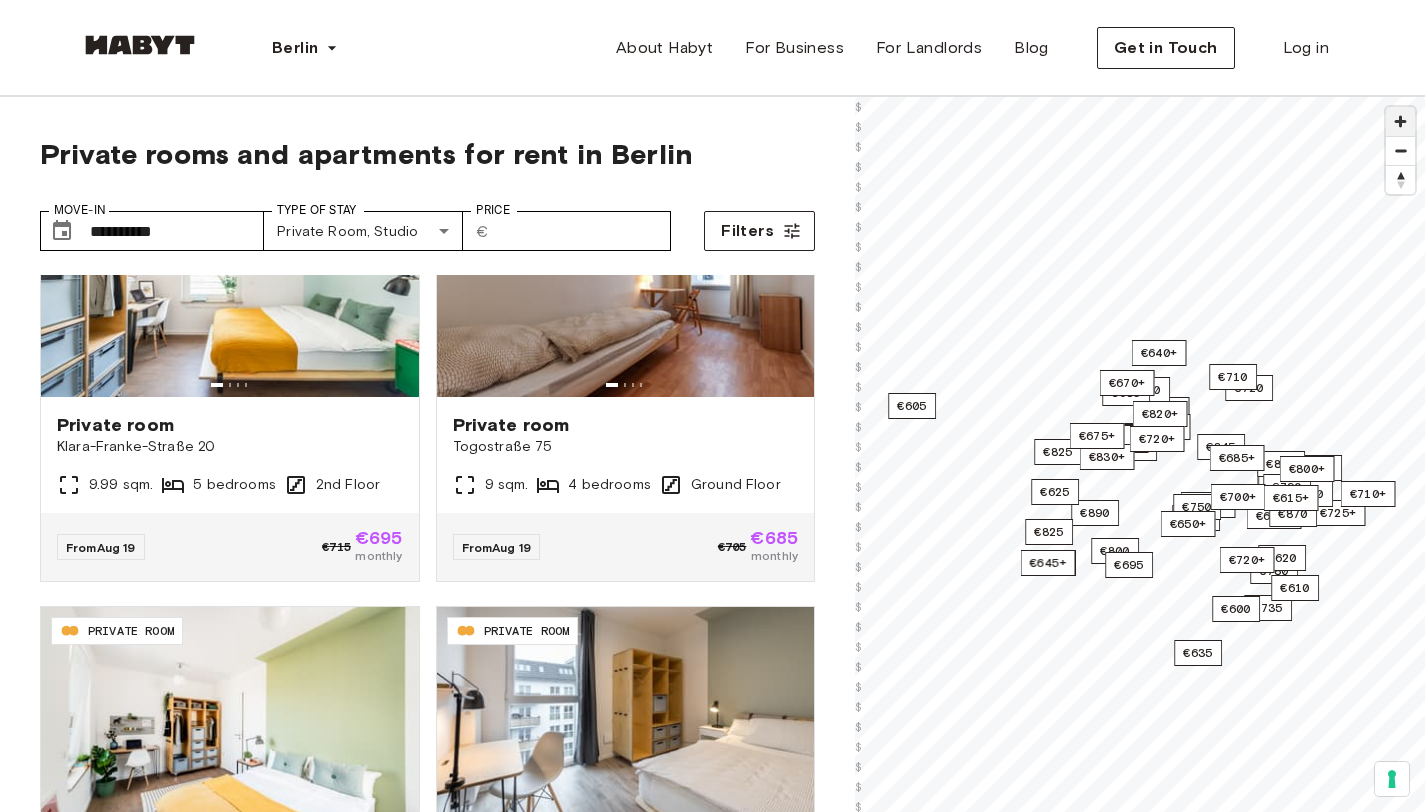 click at bounding box center (1400, 121) 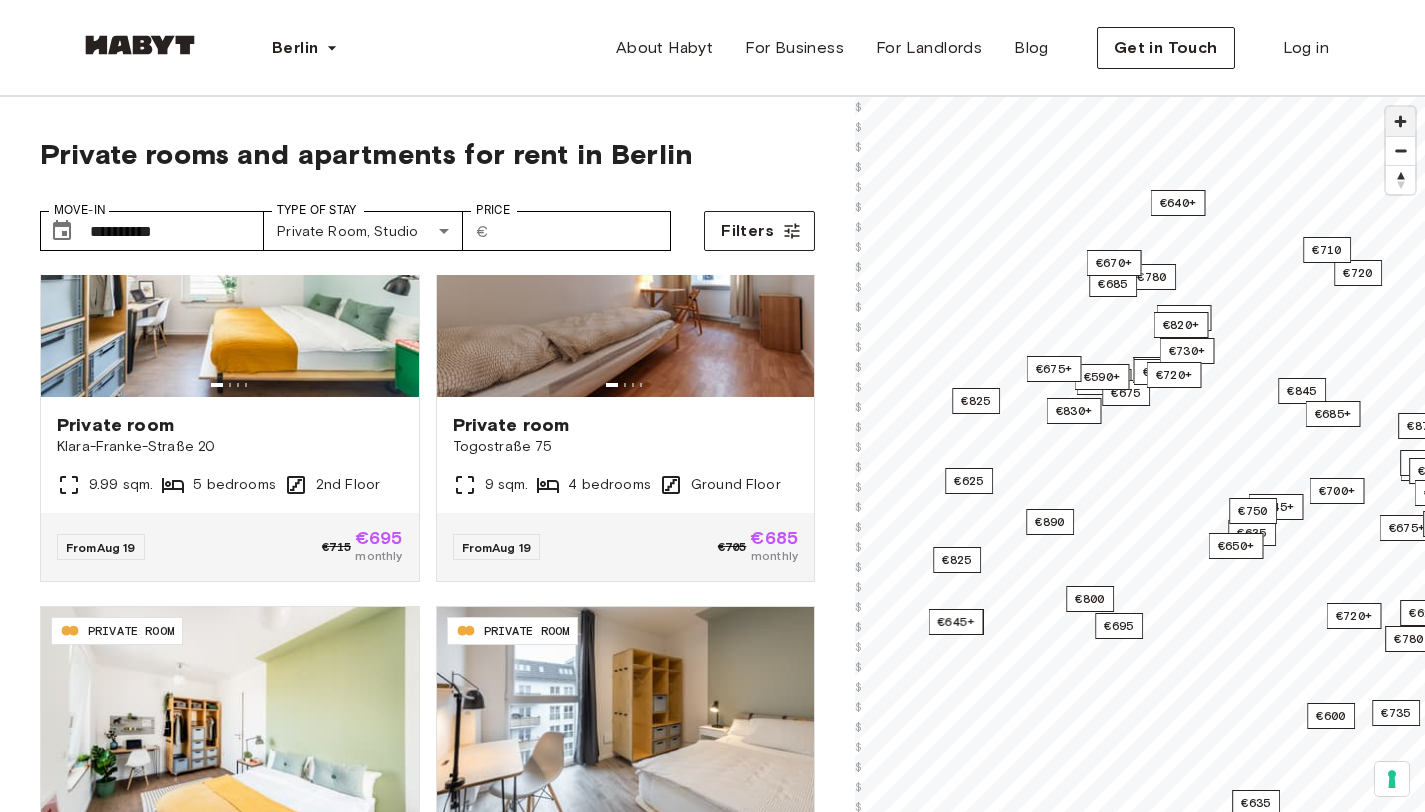 click at bounding box center [1400, 121] 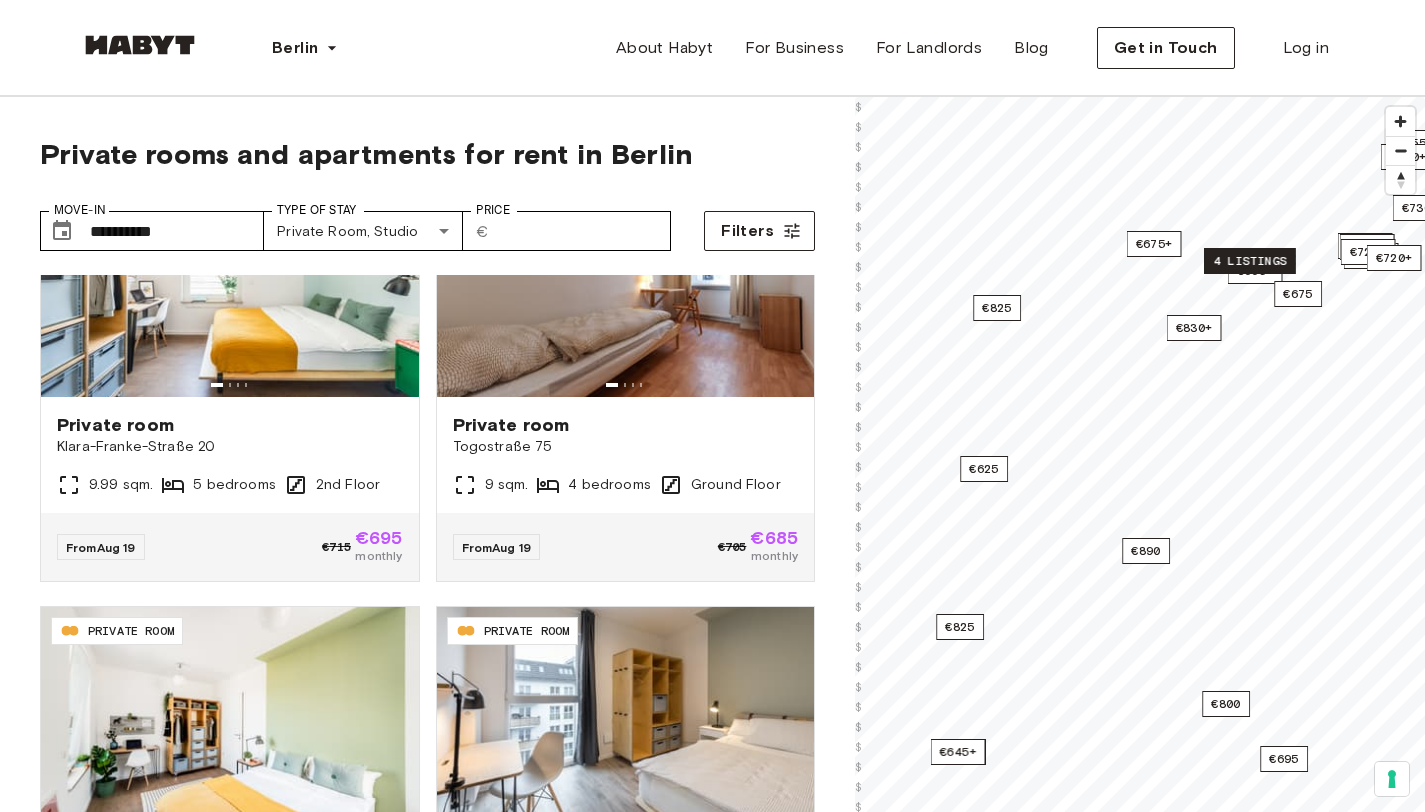 click on "4 listings" at bounding box center [1250, 261] 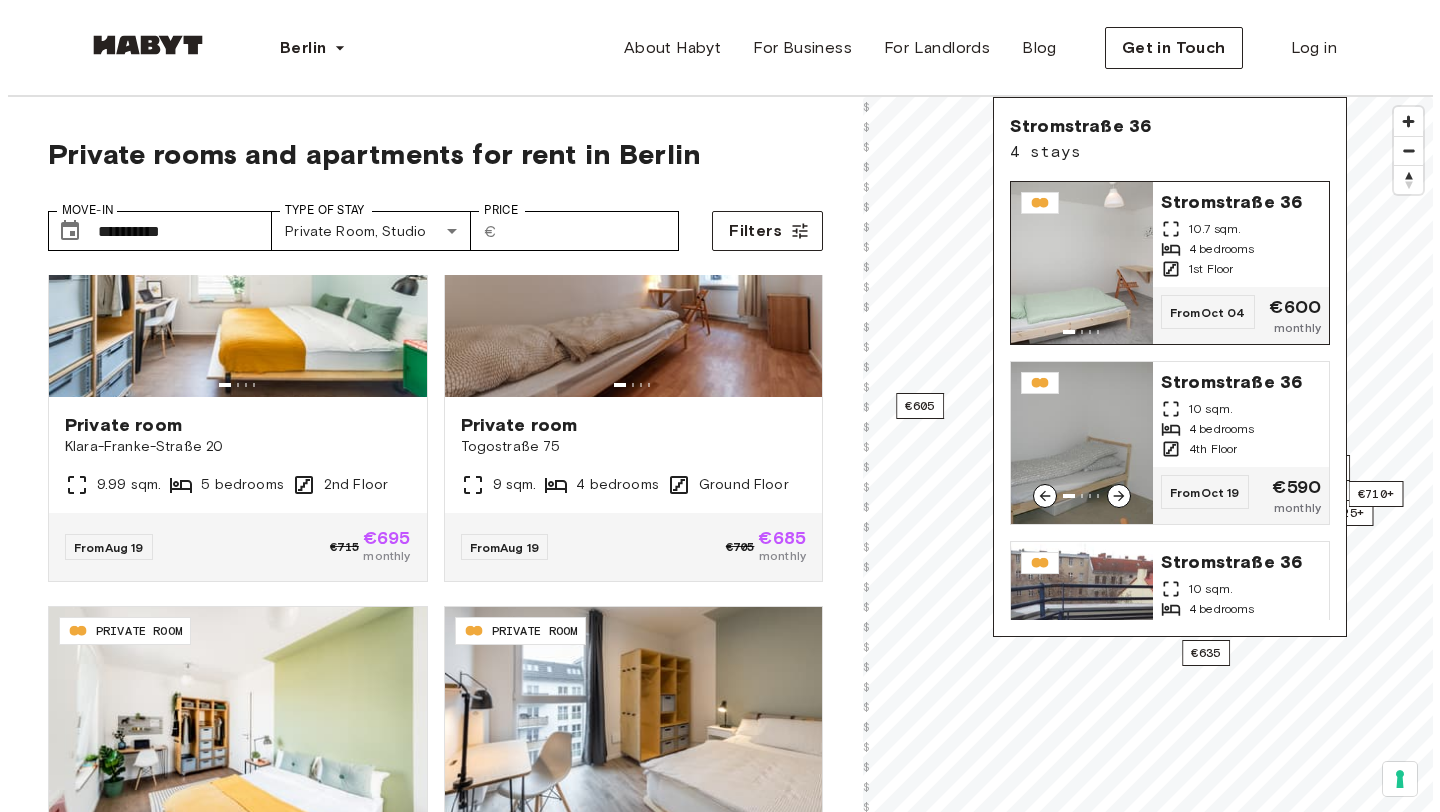 scroll, scrollTop: 263, scrollLeft: 0, axis: vertical 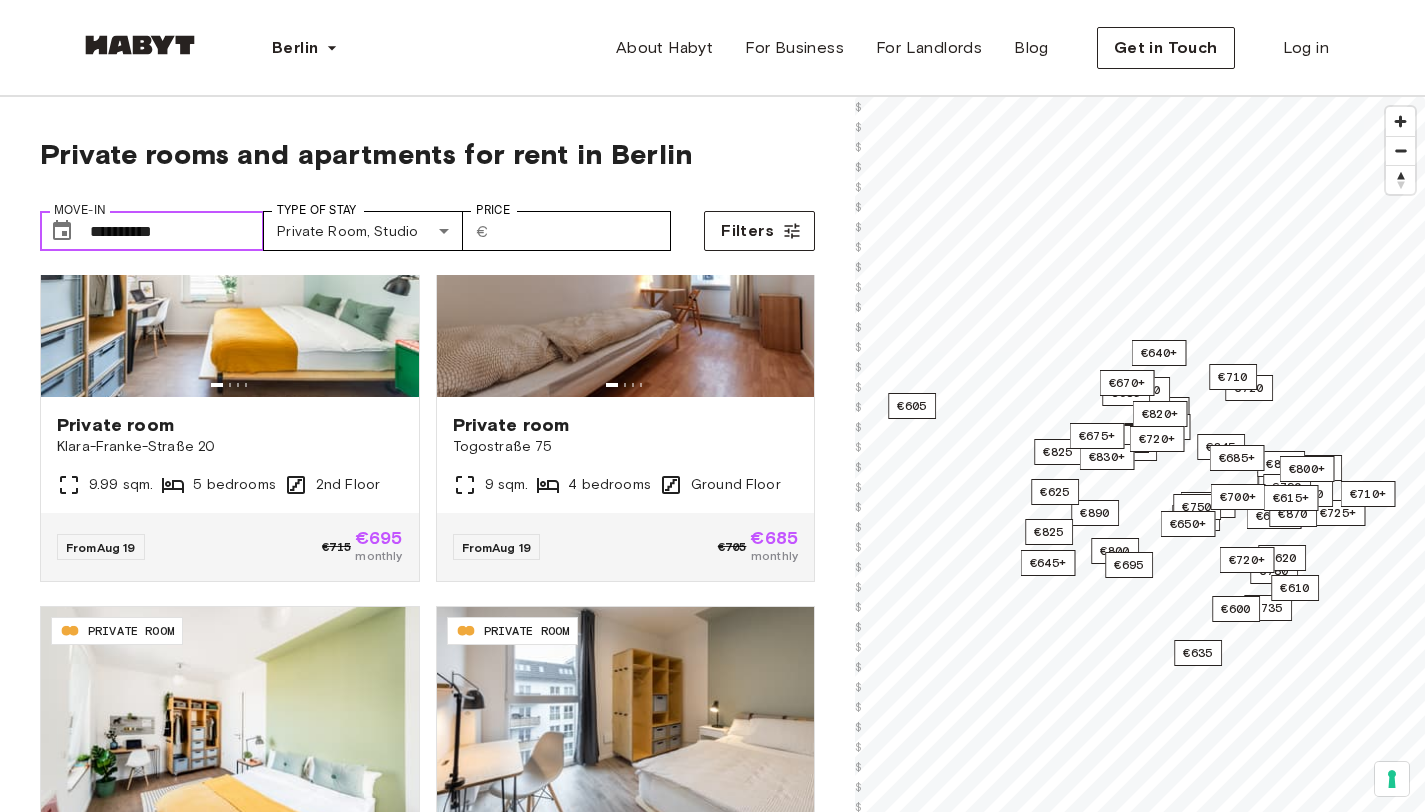 click on "**********" at bounding box center (177, 231) 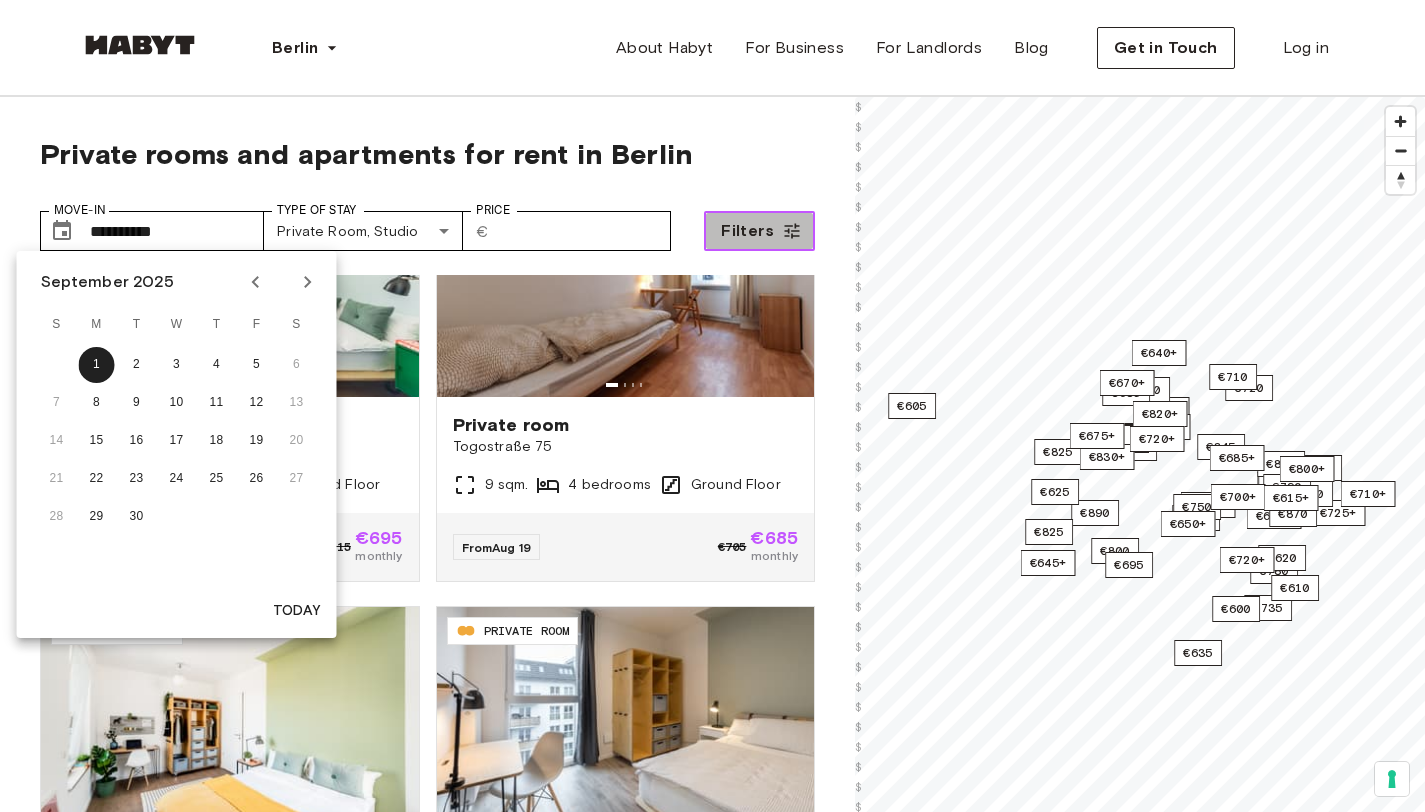 click on "Filters" at bounding box center [747, 231] 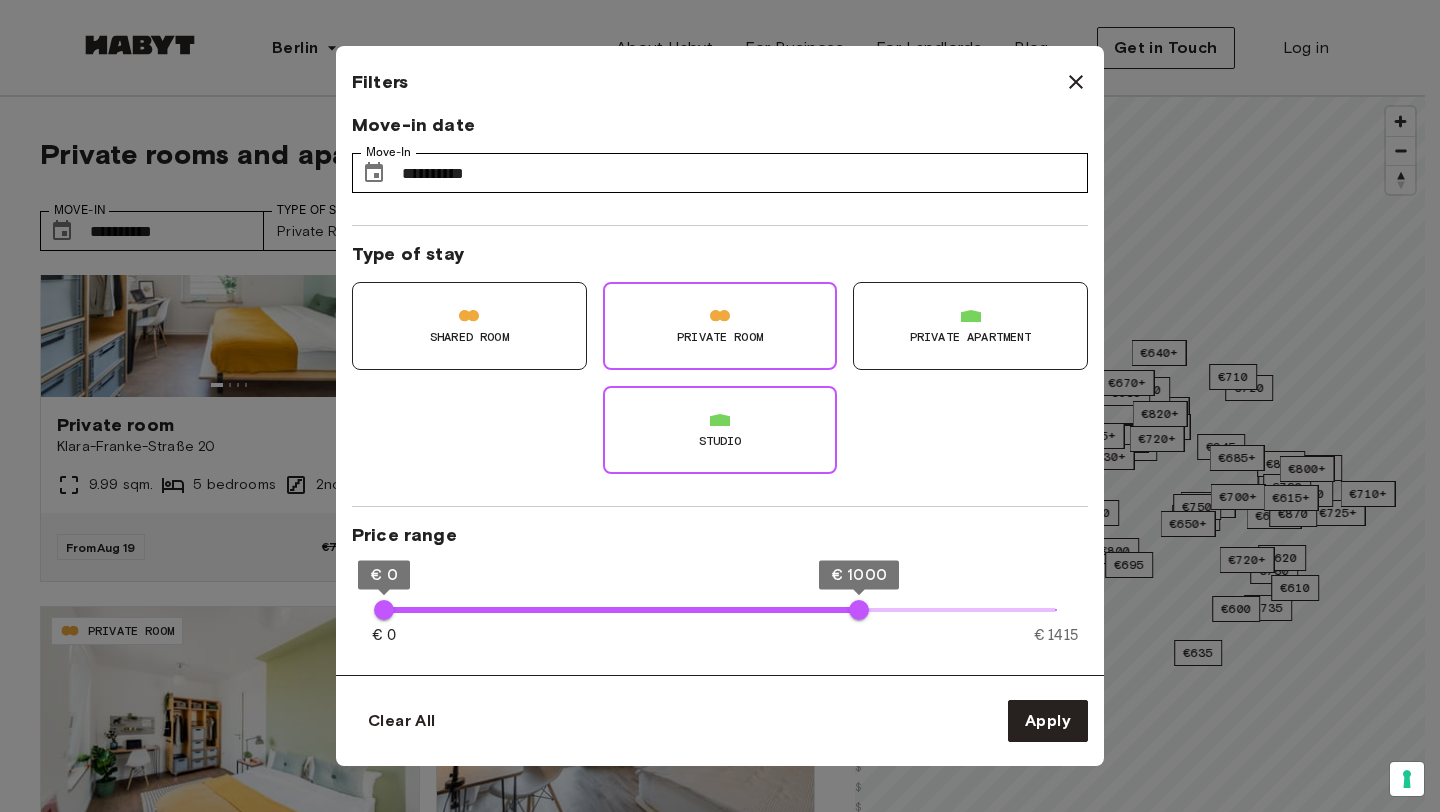 scroll, scrollTop: 0, scrollLeft: 0, axis: both 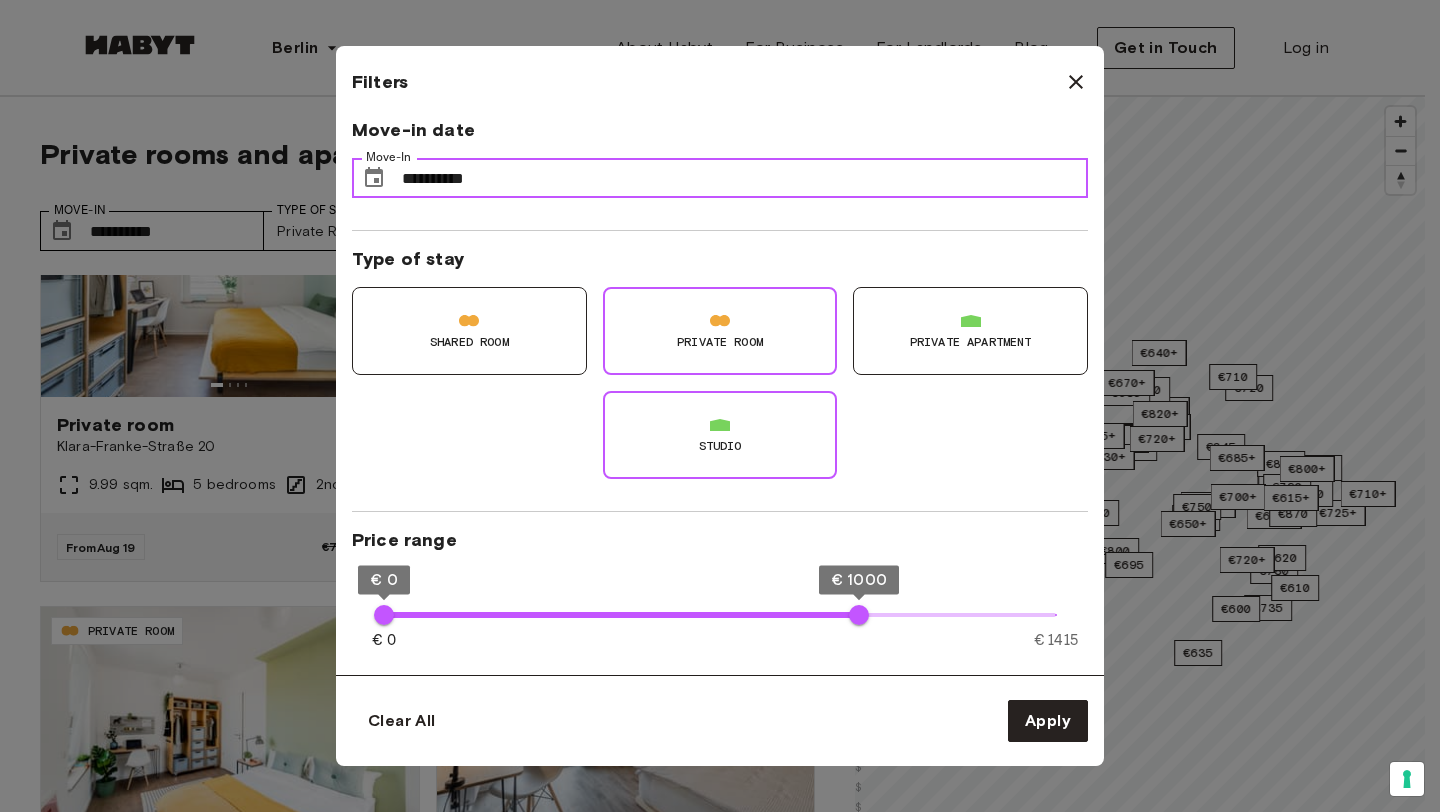 click on "**********" at bounding box center (745, 178) 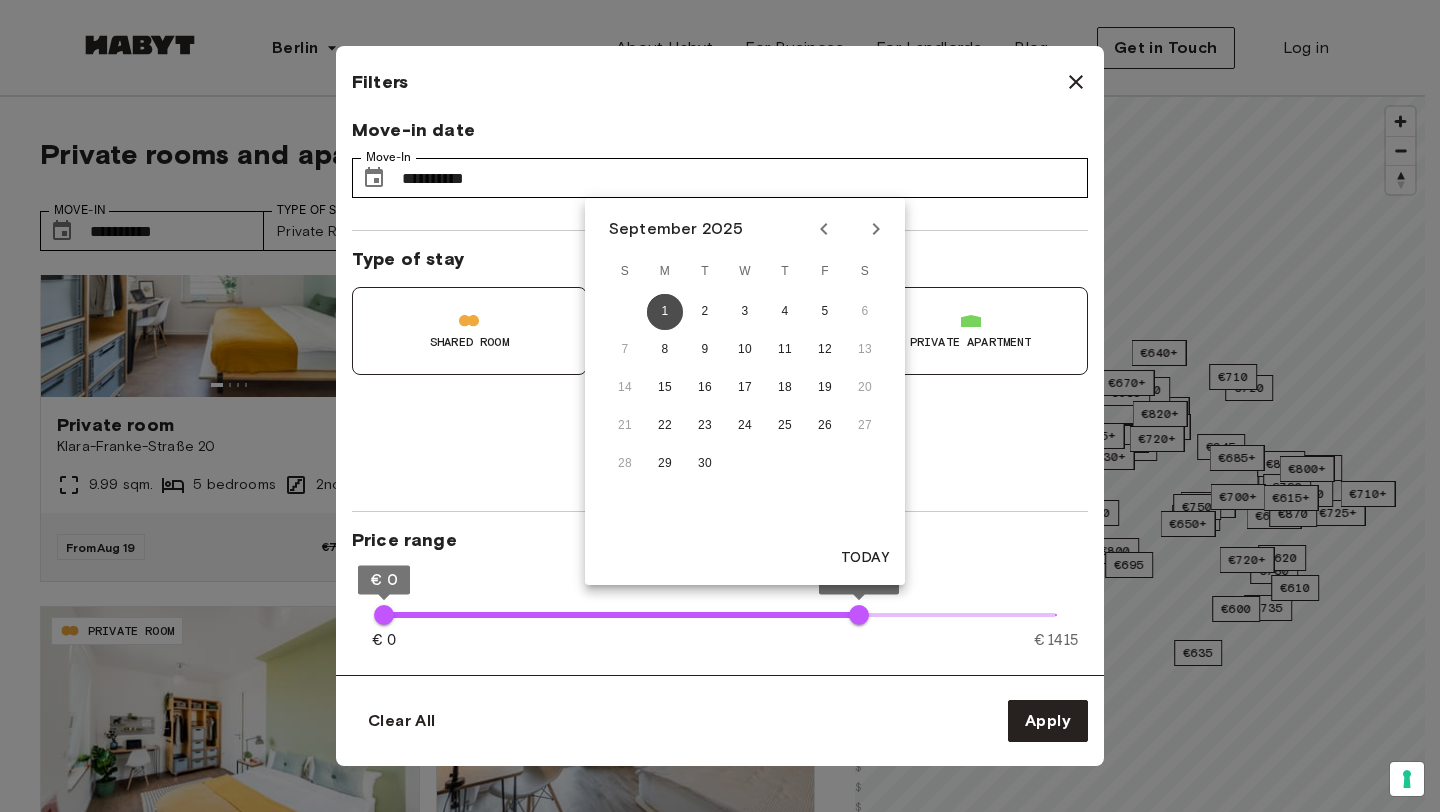 click on "1" at bounding box center (665, 312) 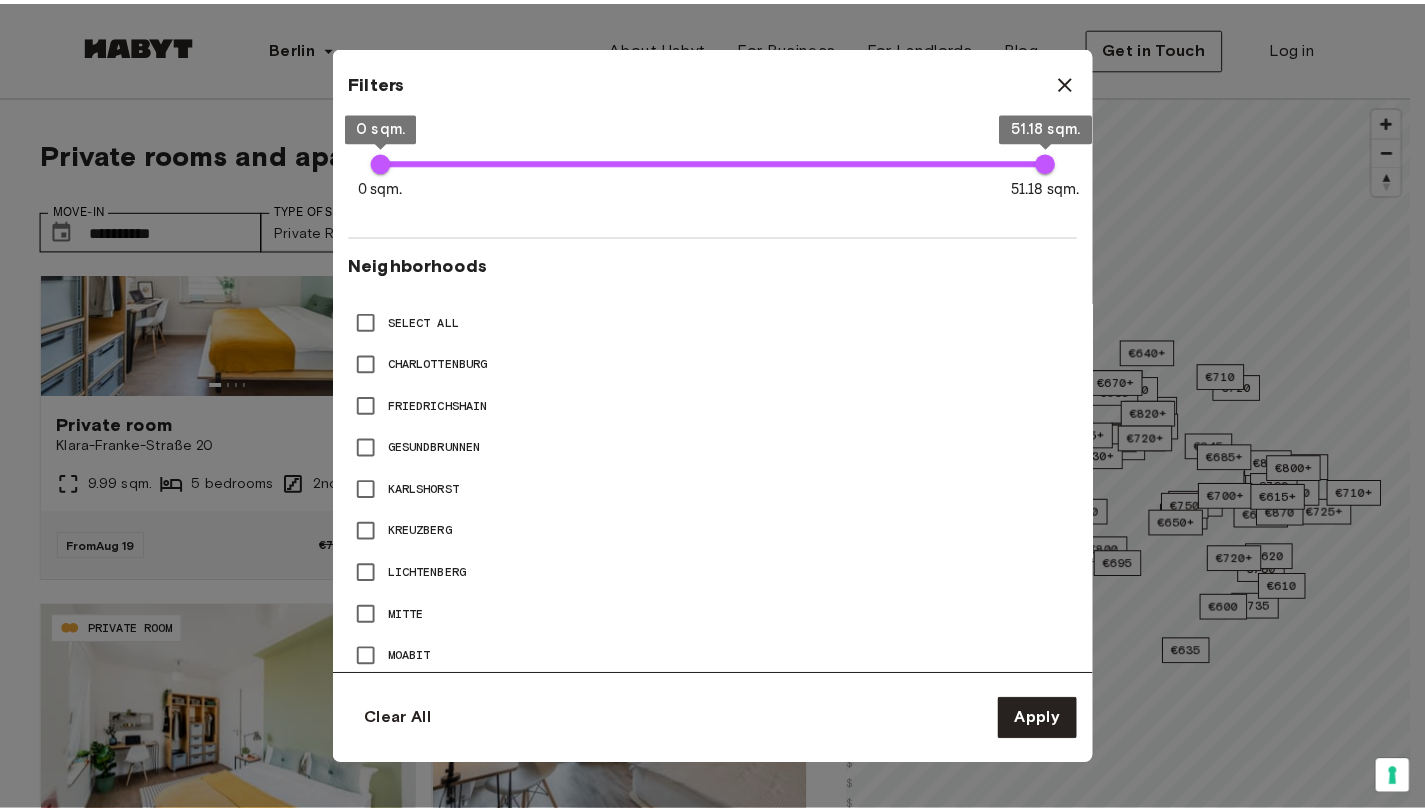 scroll, scrollTop: 0, scrollLeft: 0, axis: both 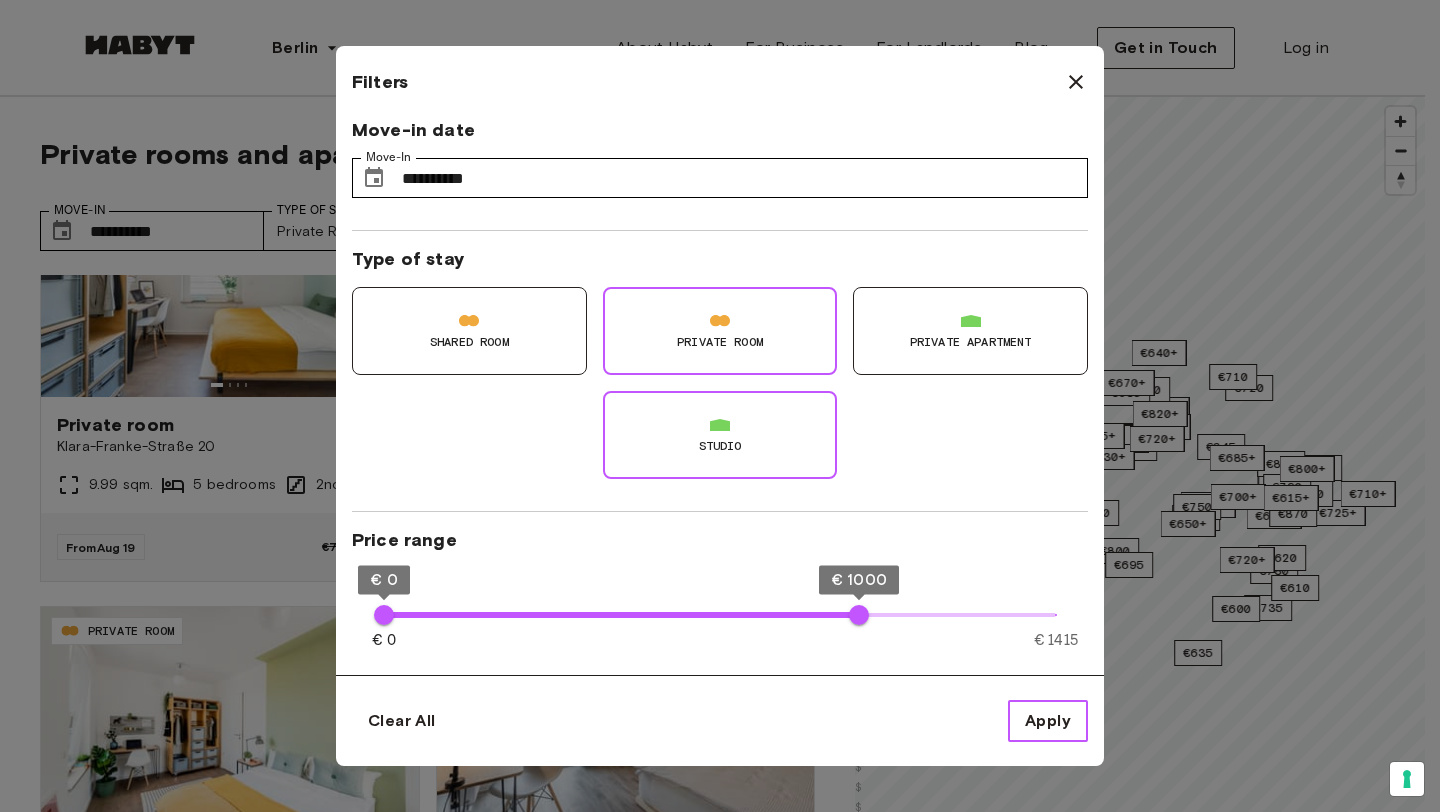 click on "Apply" at bounding box center [1048, 721] 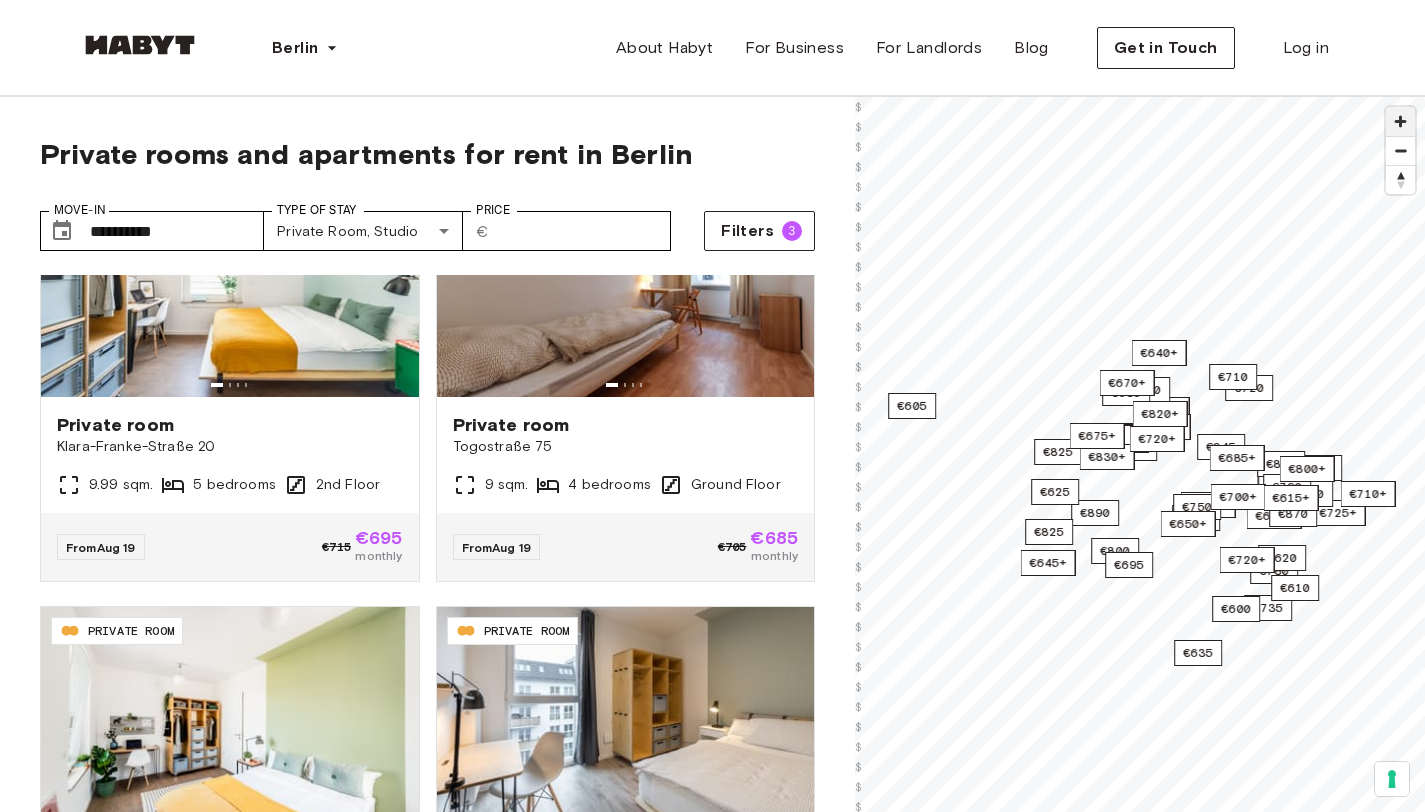 click at bounding box center [1400, 121] 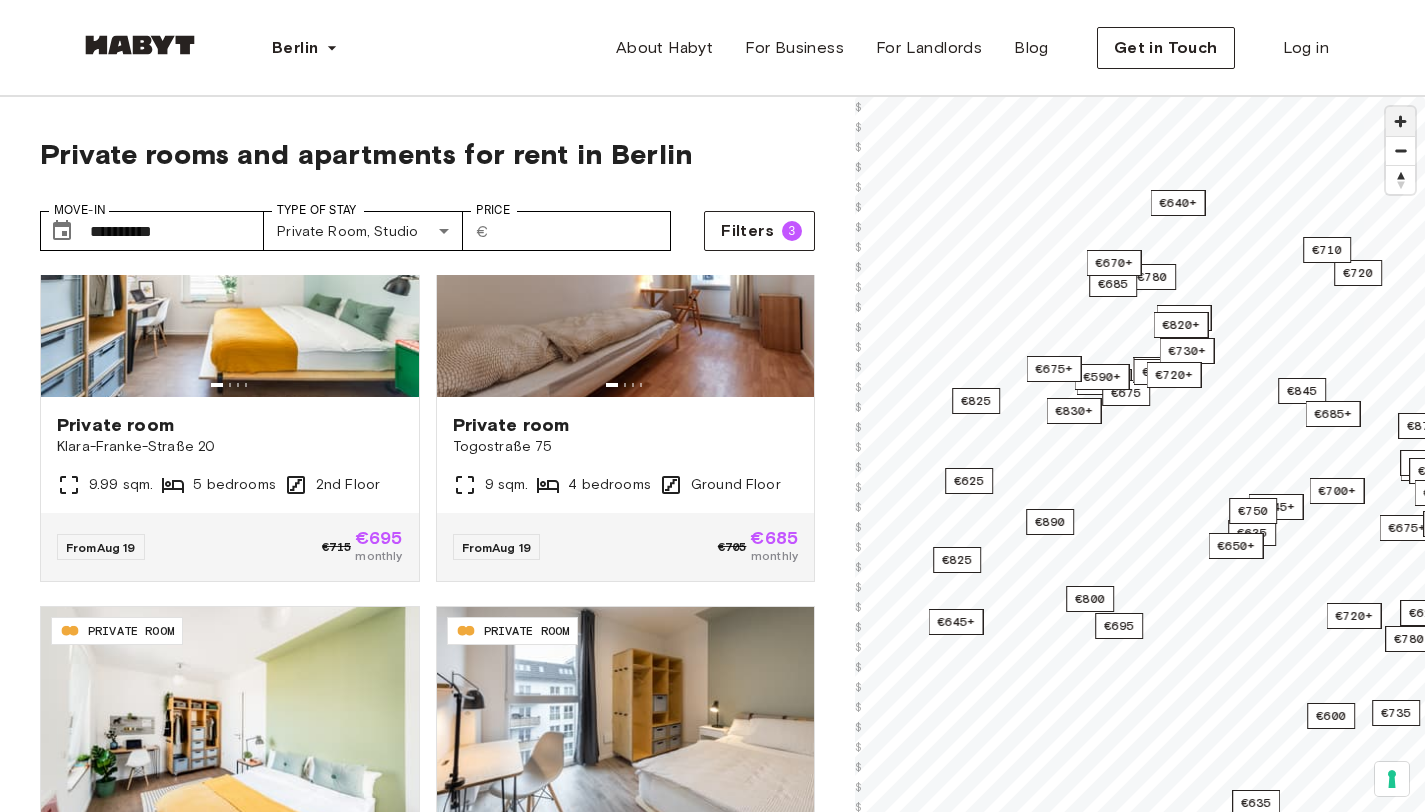click at bounding box center (1400, 121) 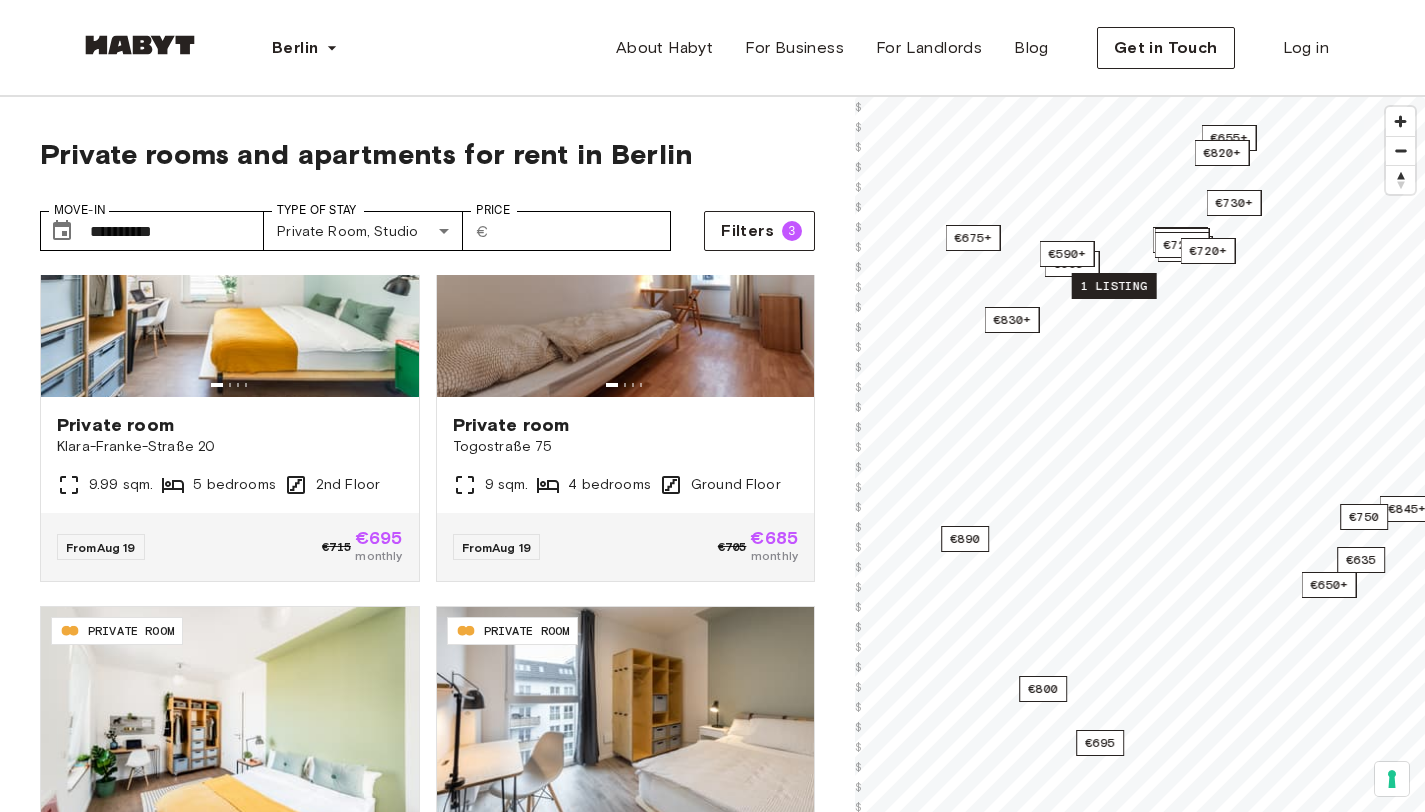 click on "1 listing" at bounding box center (1114, 286) 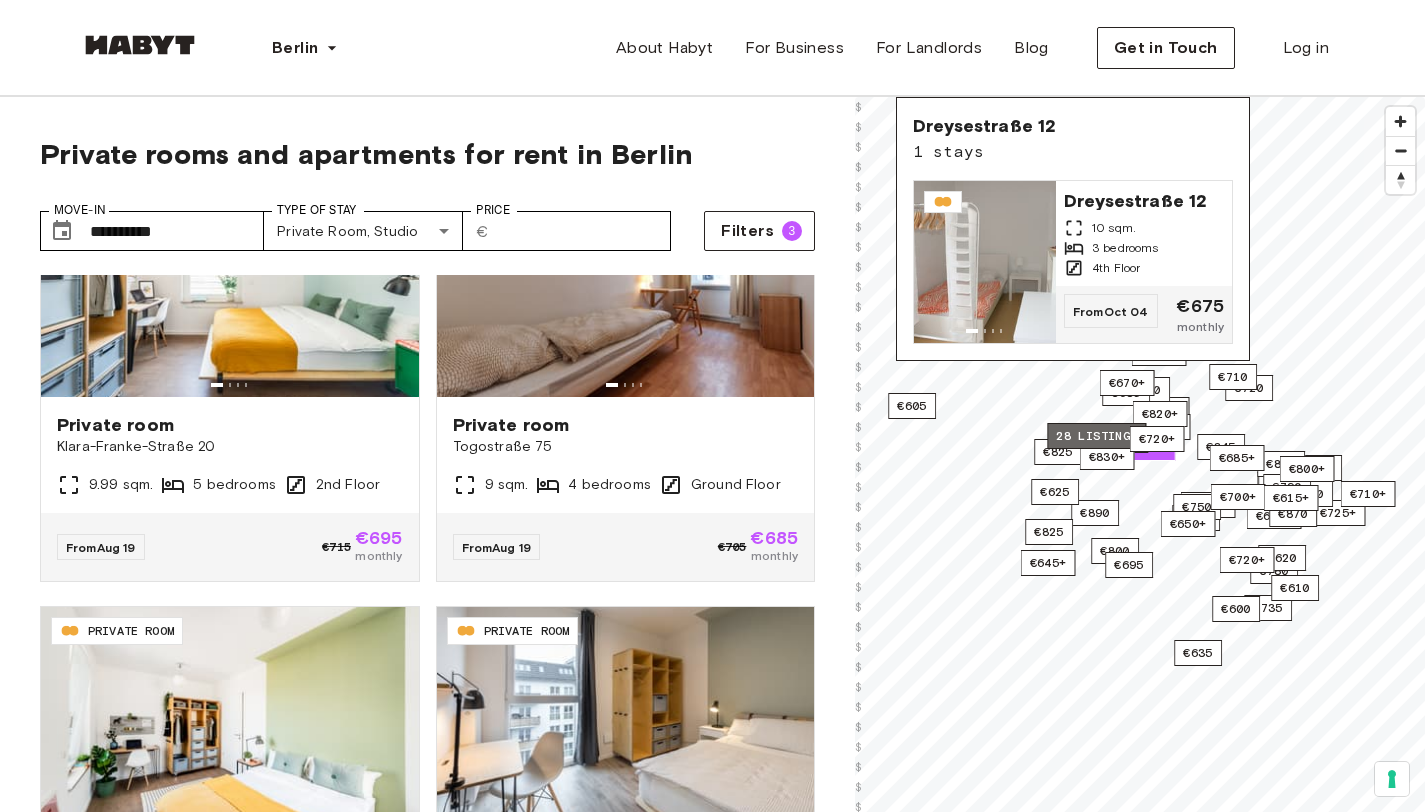click on "28 listings" at bounding box center (1096, 436) 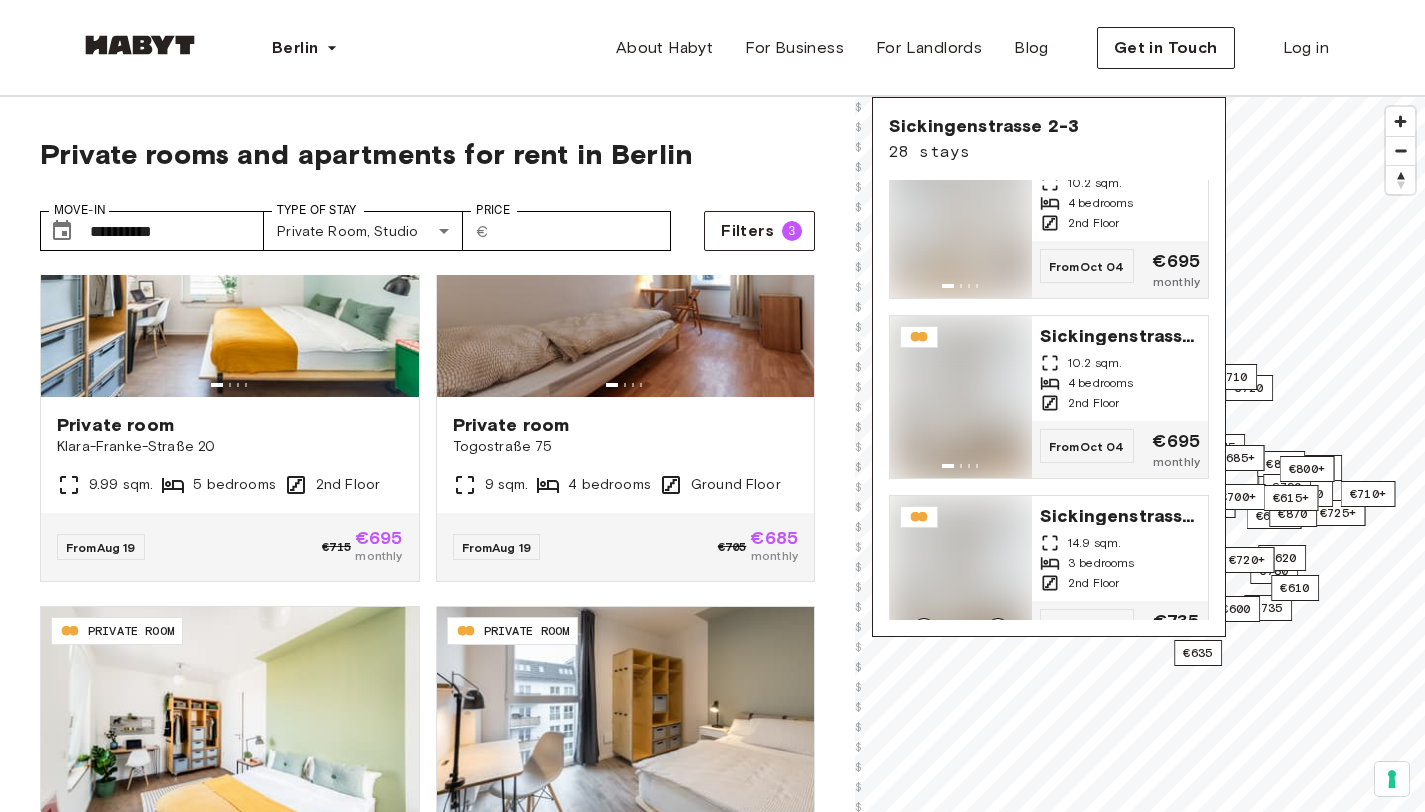 scroll, scrollTop: 1025, scrollLeft: 0, axis: vertical 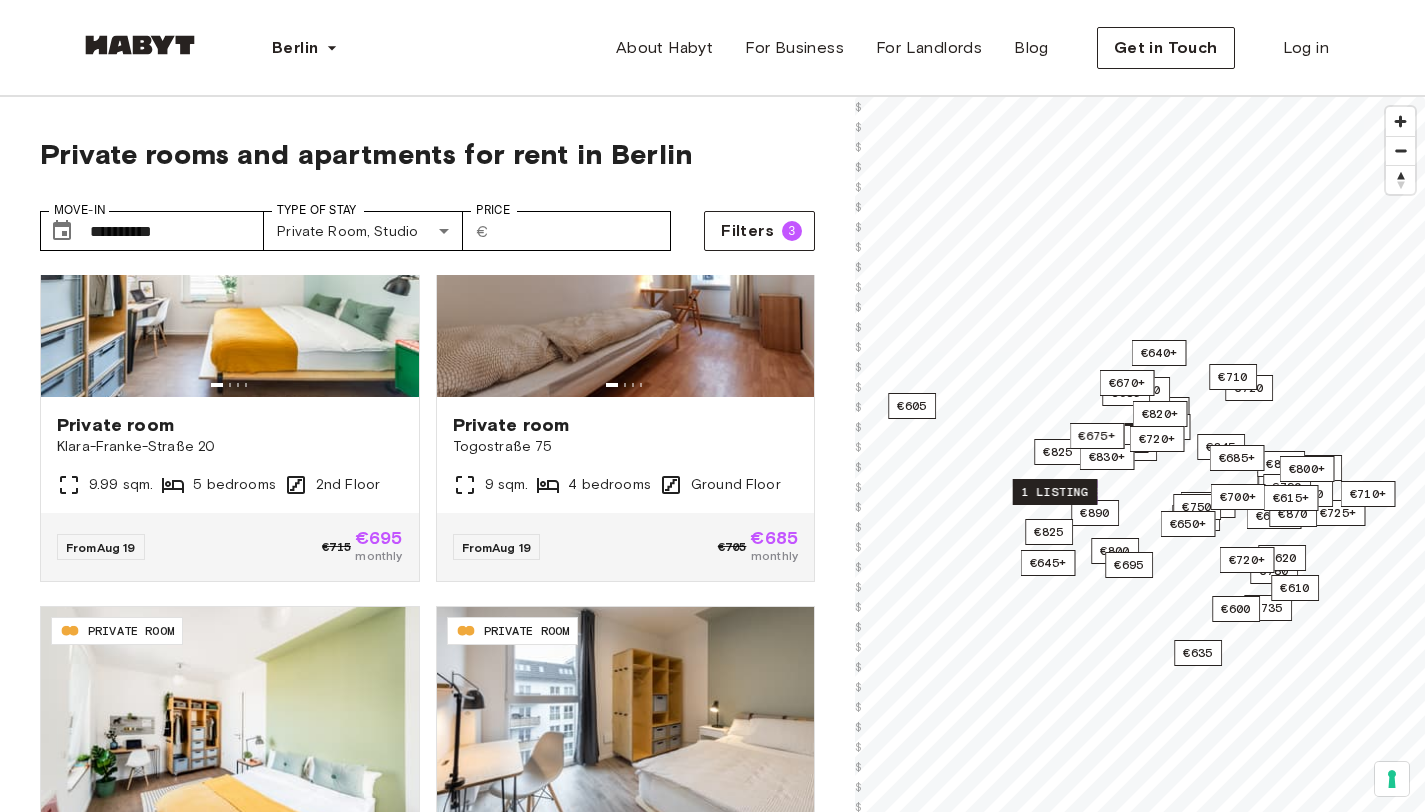 click on "1 listing" at bounding box center [1055, 492] 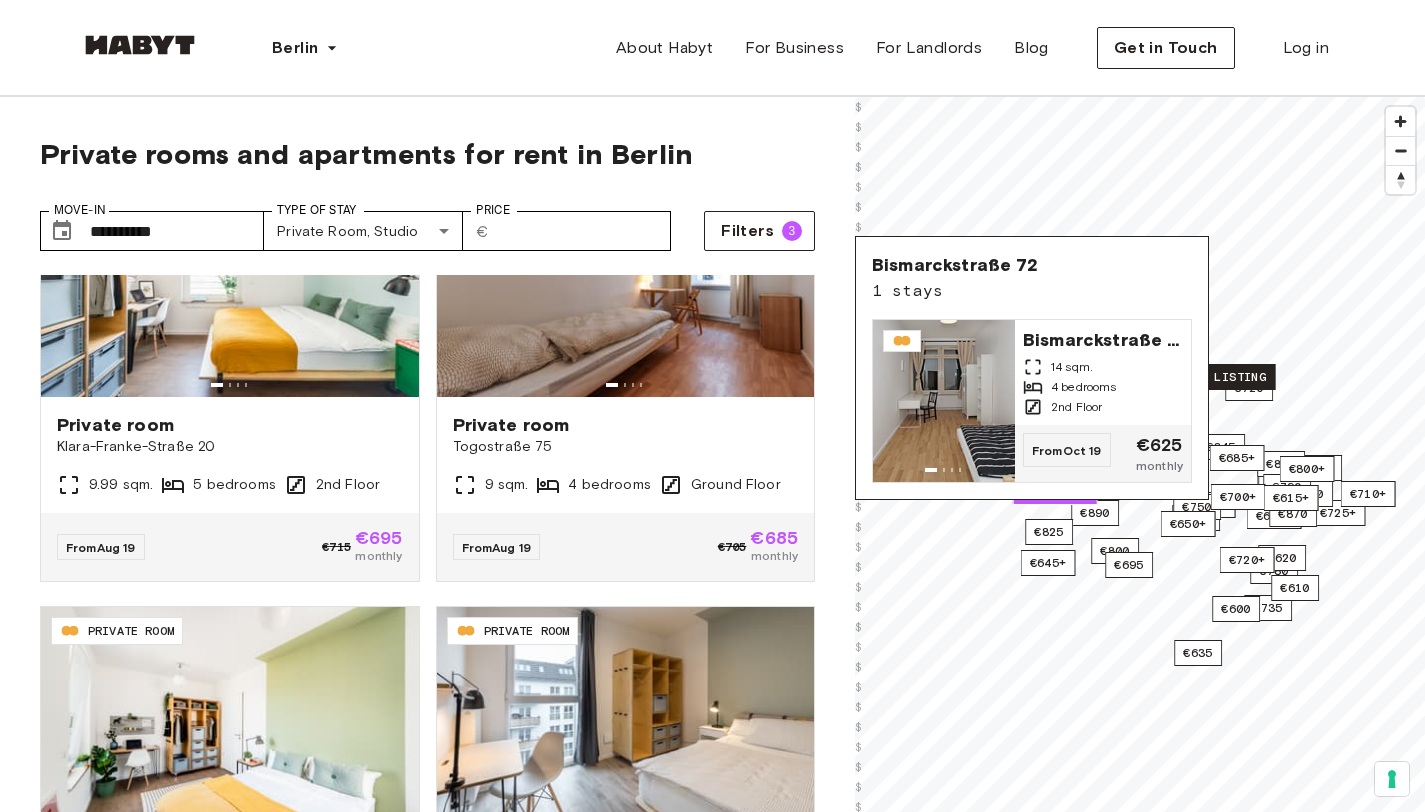 click on "1 listing" at bounding box center (1233, 377) 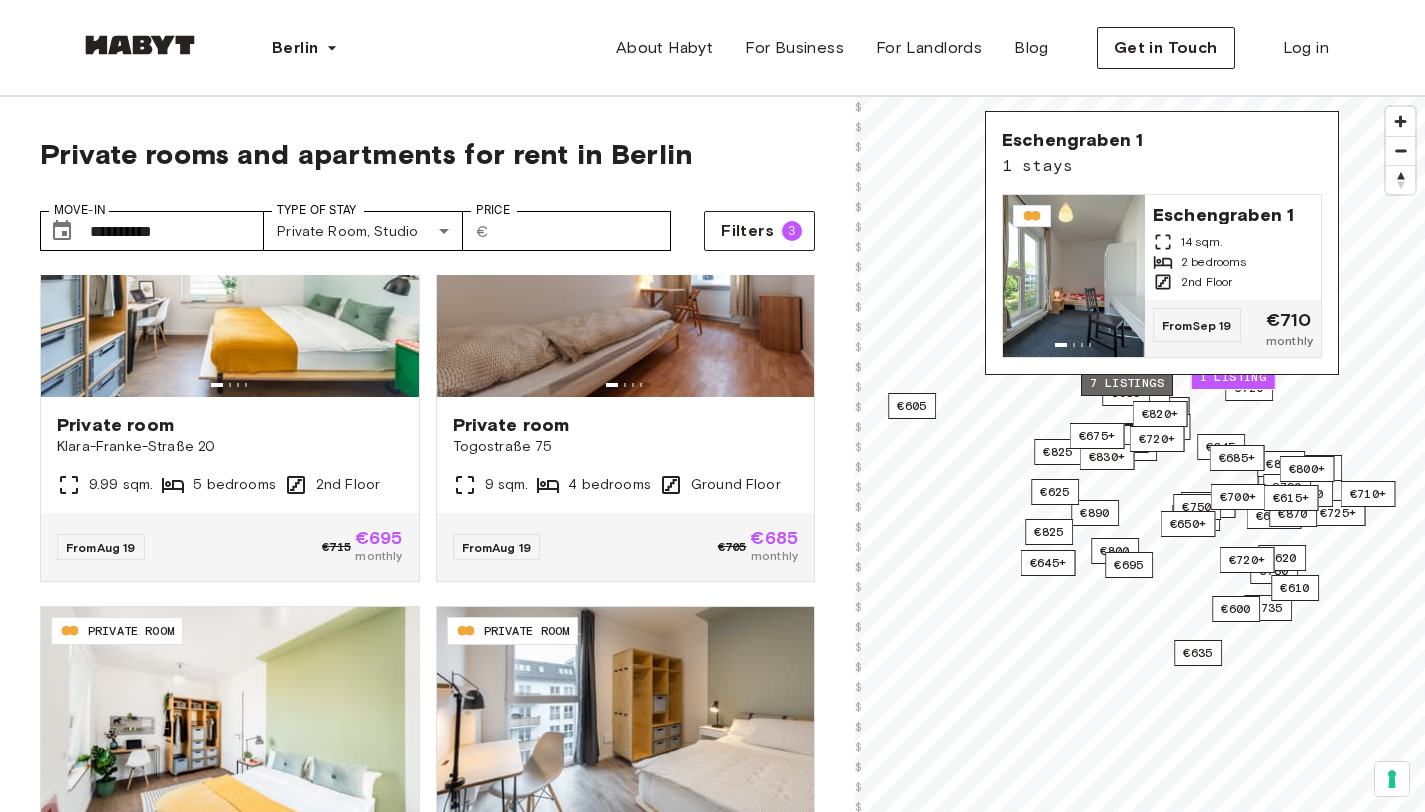 click on "7 listings" at bounding box center [1127, 383] 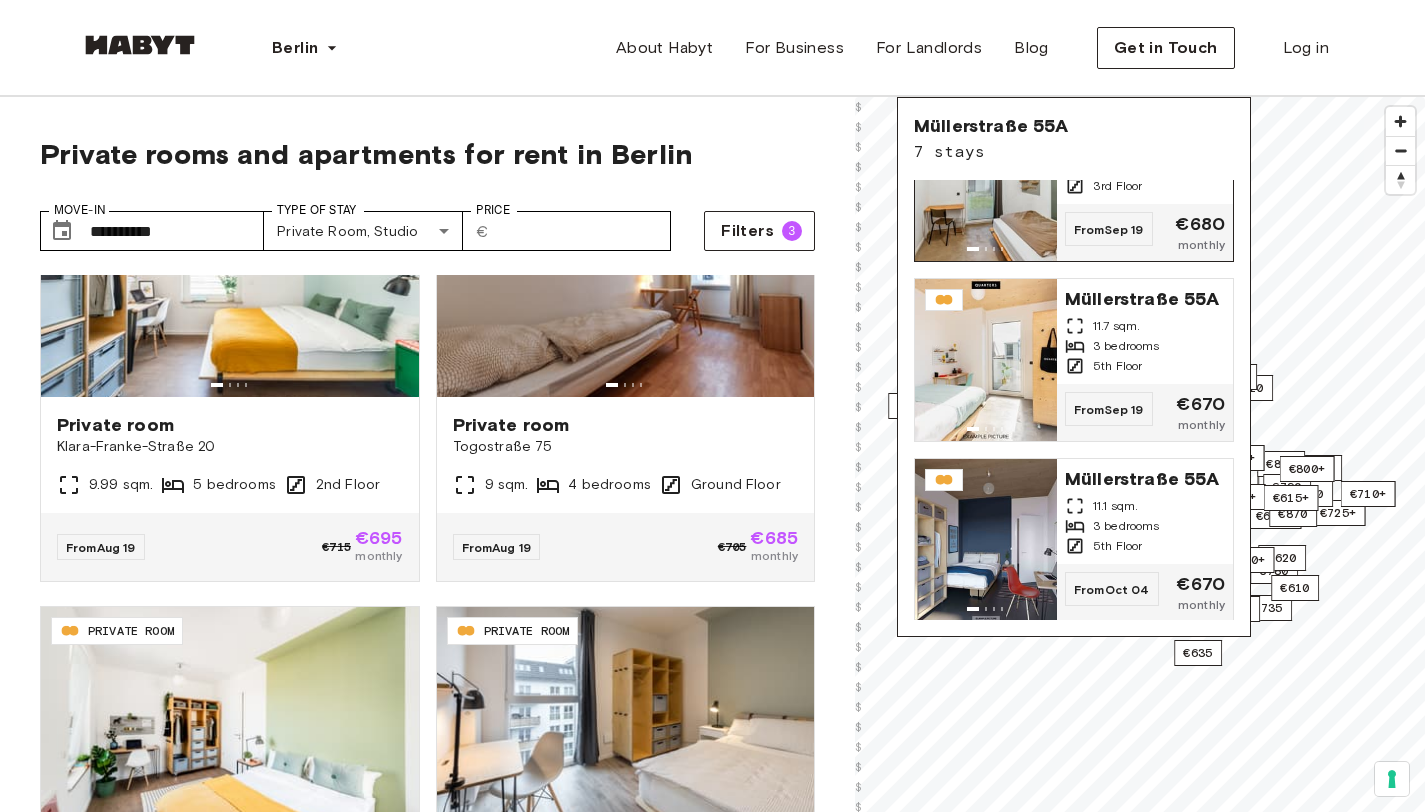 scroll, scrollTop: 0, scrollLeft: 0, axis: both 